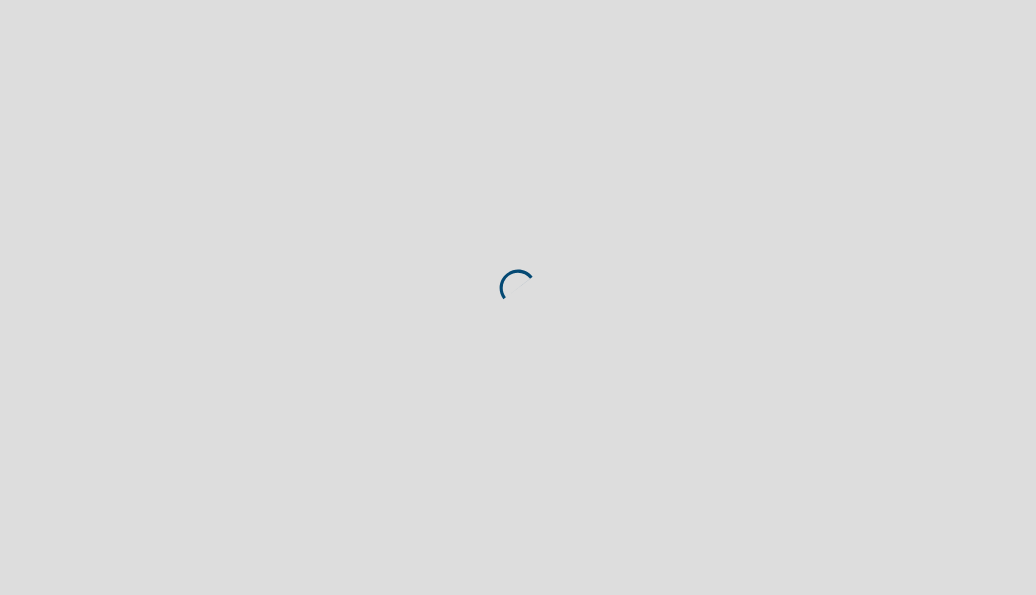 scroll, scrollTop: 0, scrollLeft: 0, axis: both 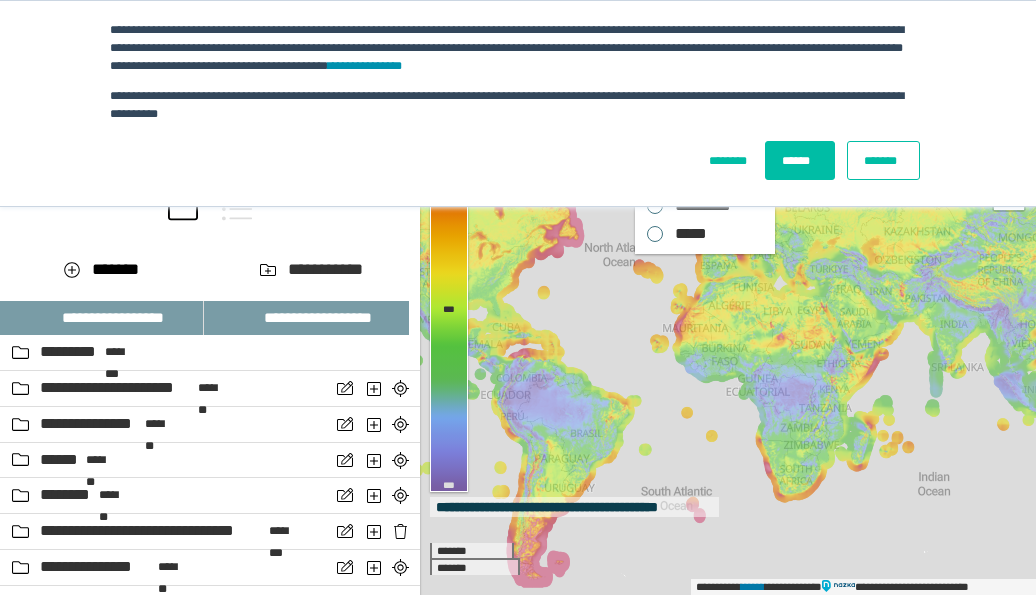 click on "*******" at bounding box center (883, 160) 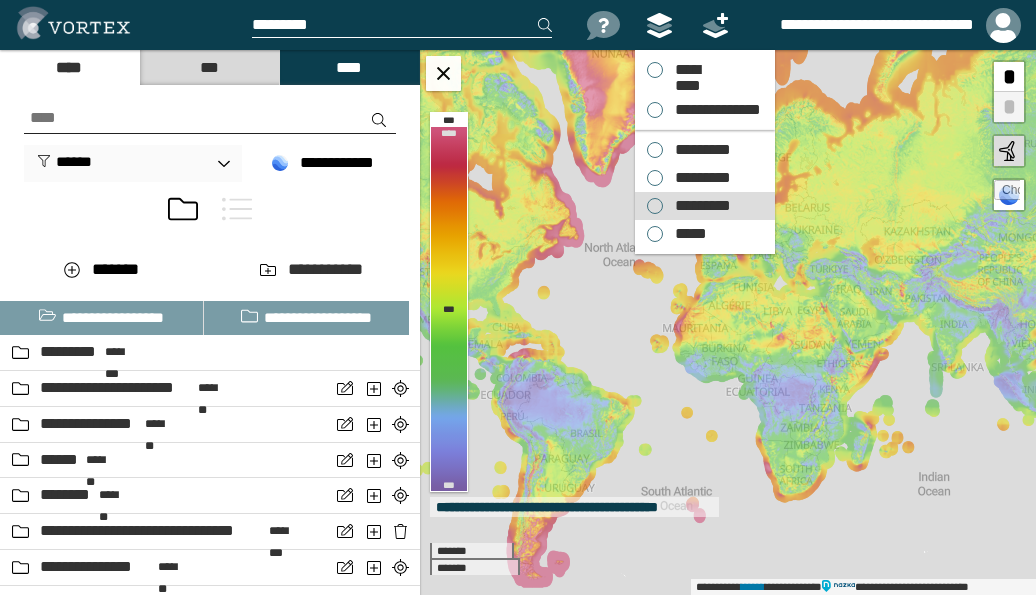 click on "*********" at bounding box center [698, 150] 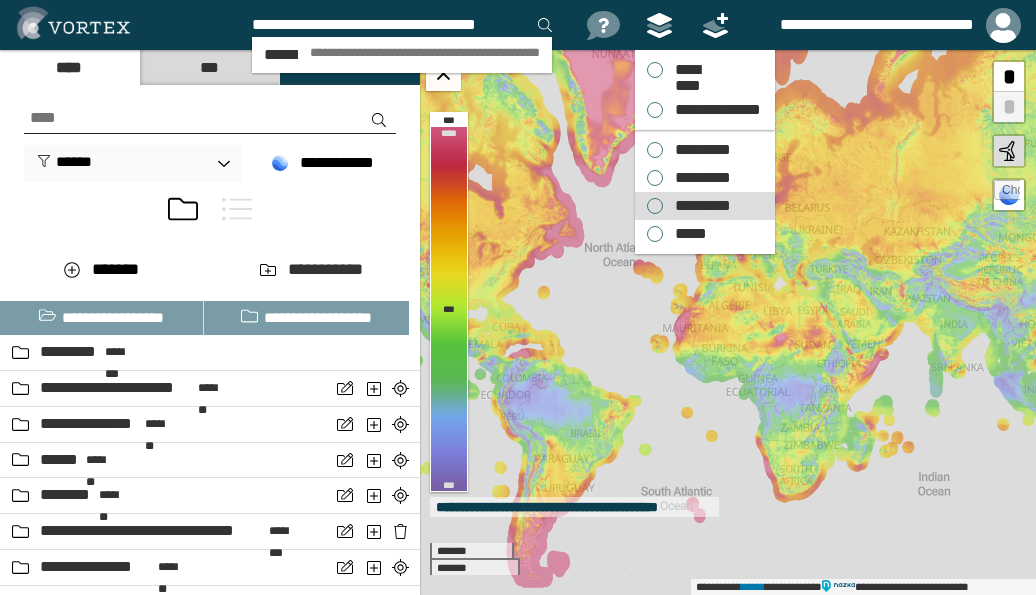 scroll, scrollTop: 0, scrollLeft: 13, axis: horizontal 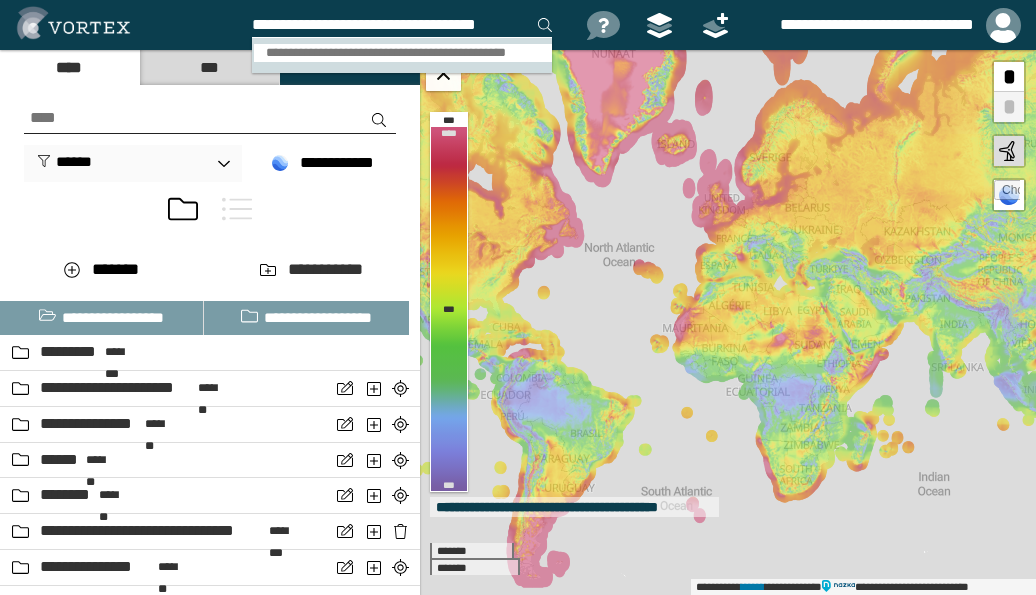 type on "**********" 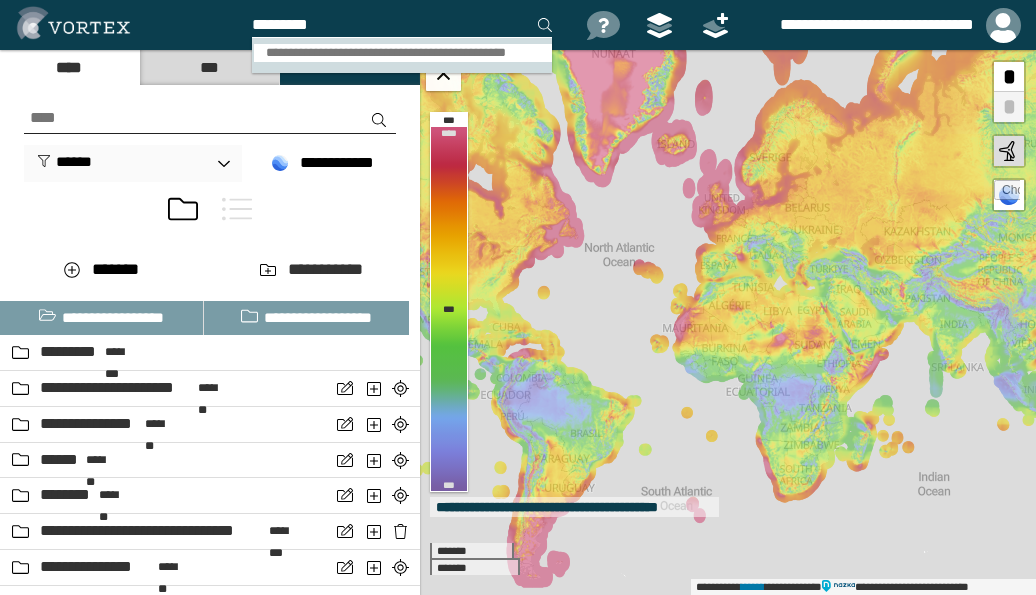 scroll, scrollTop: 0, scrollLeft: 0, axis: both 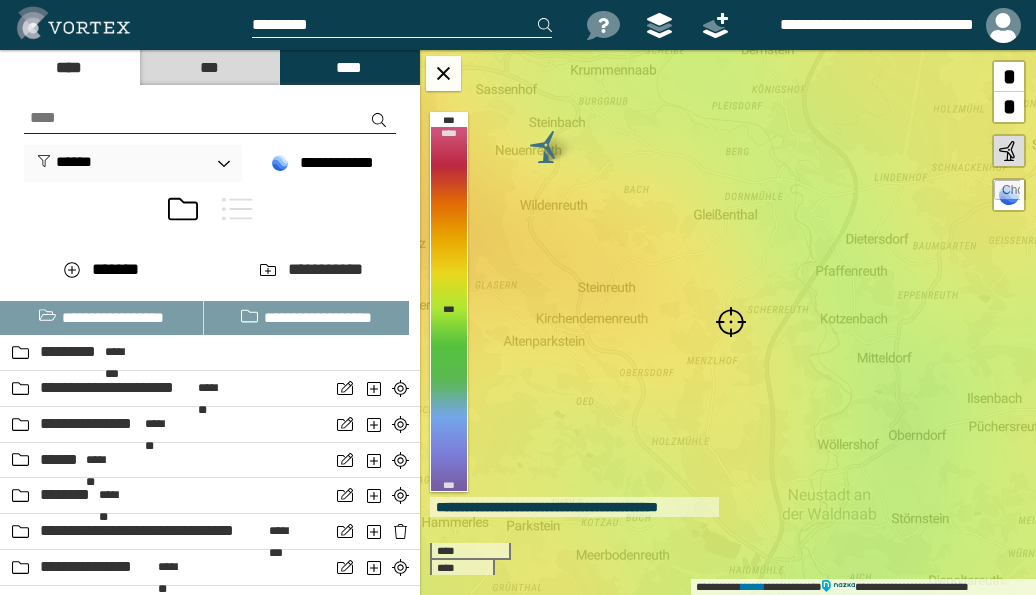 click at bounding box center [731, 322] 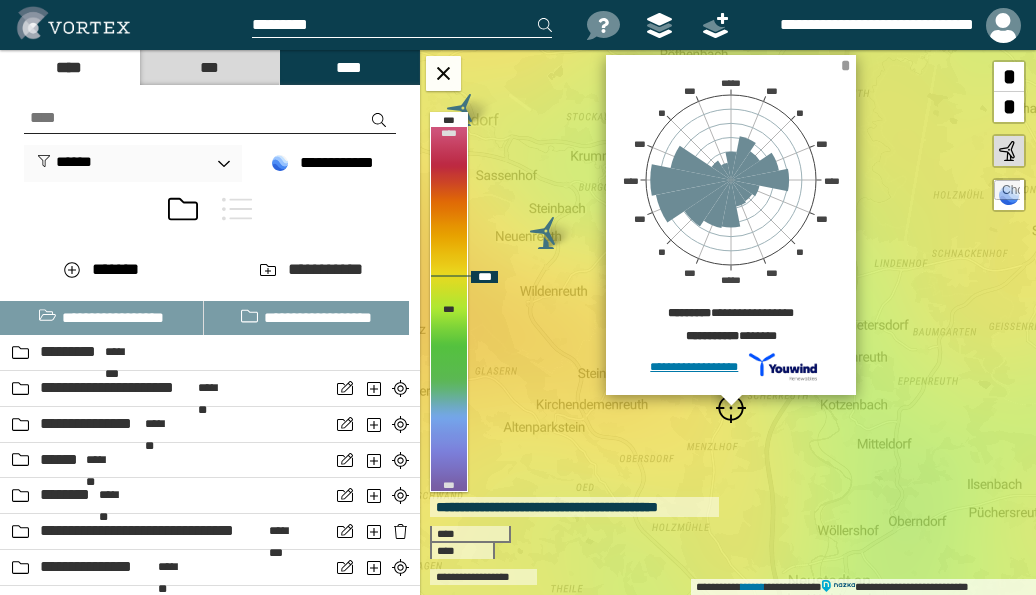 click on "*" at bounding box center [845, 65] 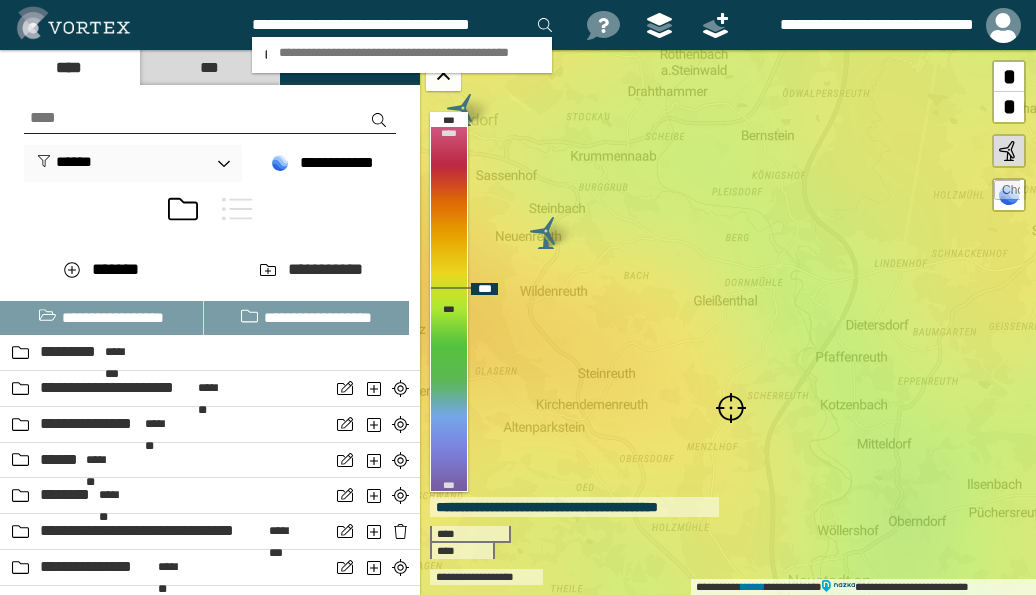 scroll, scrollTop: 0, scrollLeft: 5, axis: horizontal 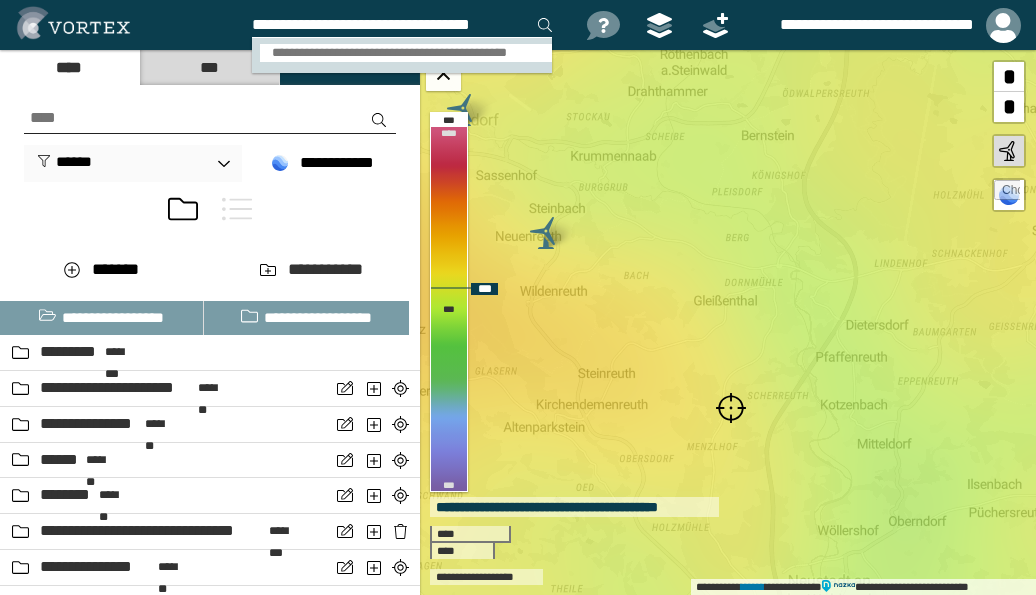 type on "**********" 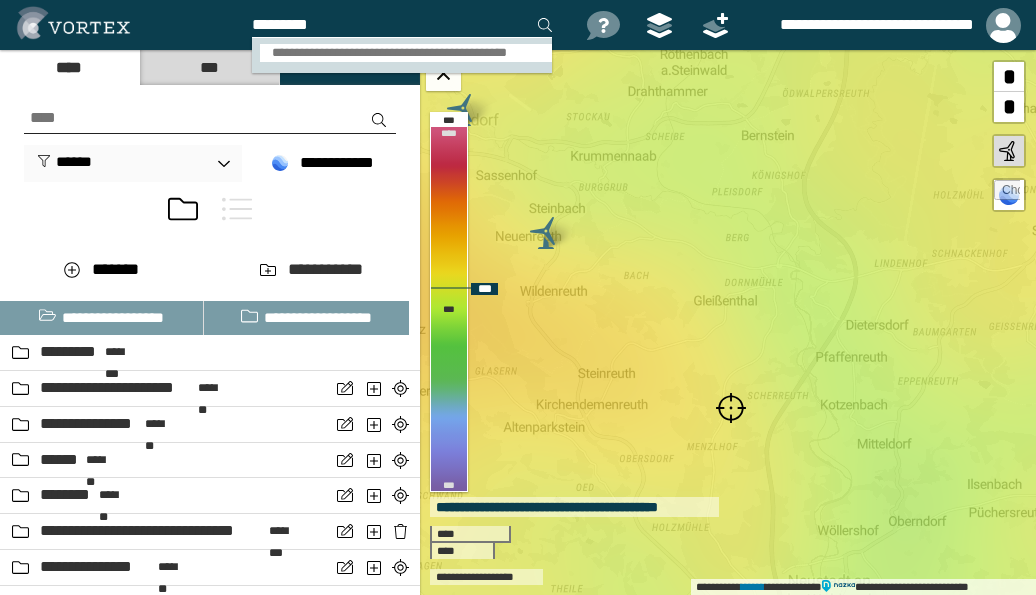 scroll, scrollTop: 0, scrollLeft: 0, axis: both 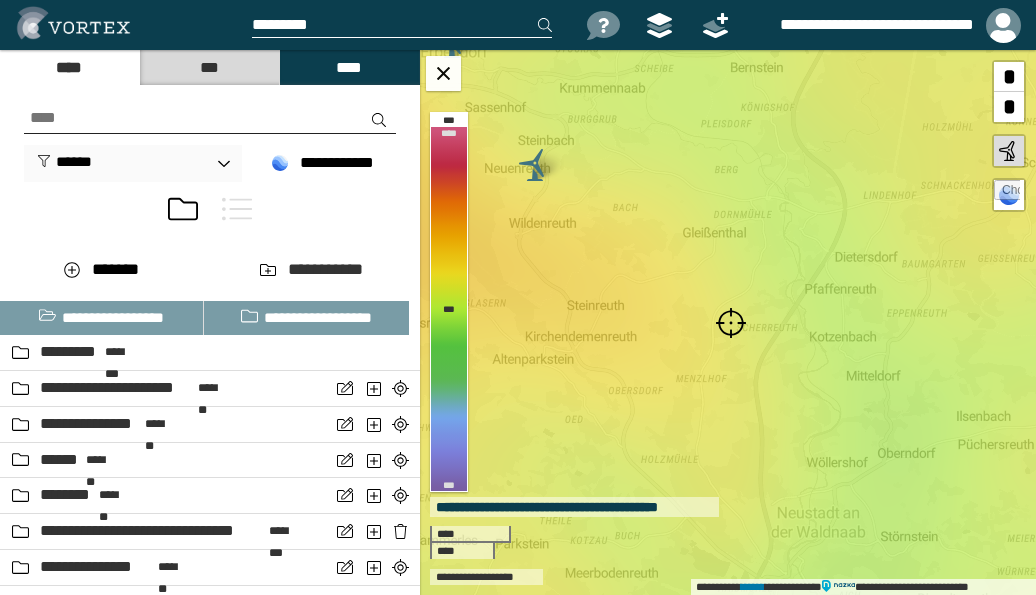 click at bounding box center [731, 323] 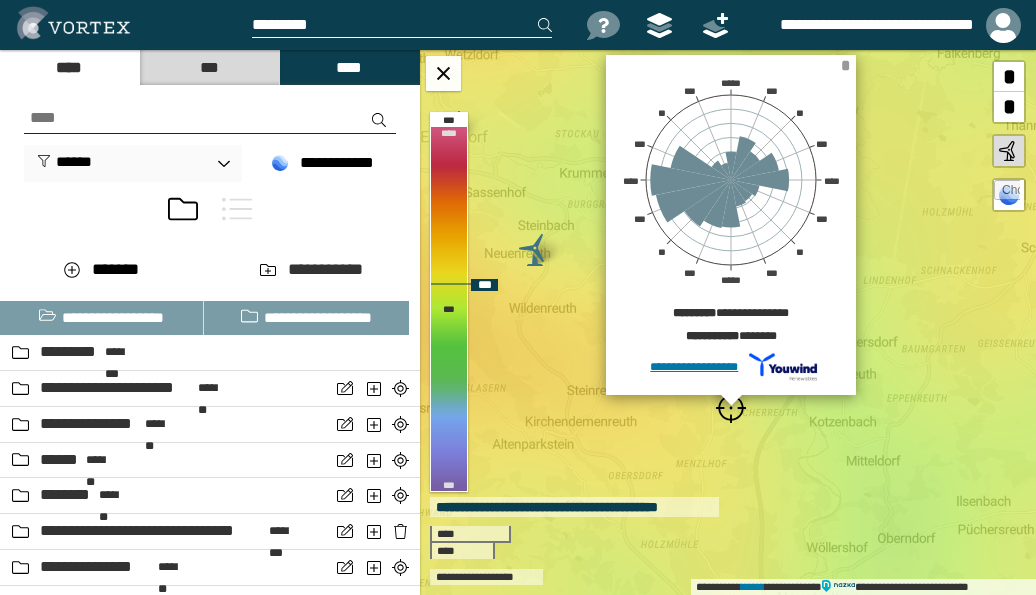 click on "*" at bounding box center (845, 65) 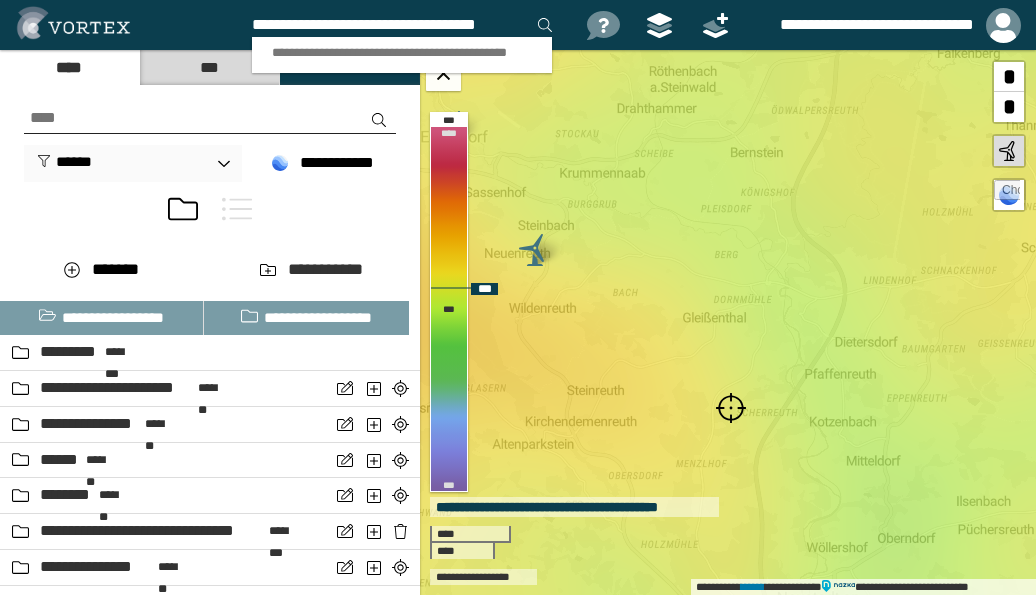 scroll, scrollTop: 0, scrollLeft: 13, axis: horizontal 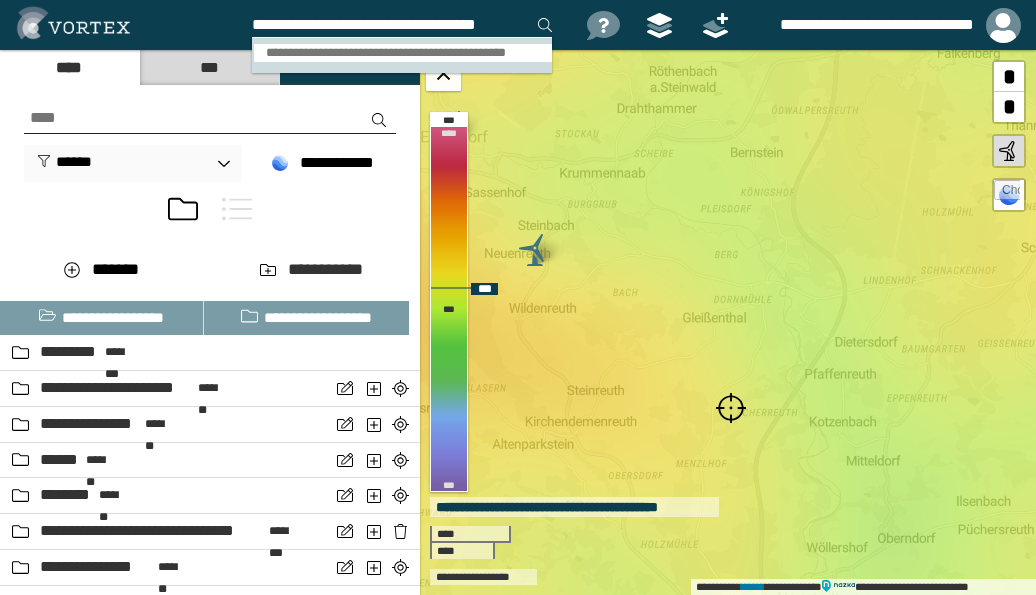 type on "**********" 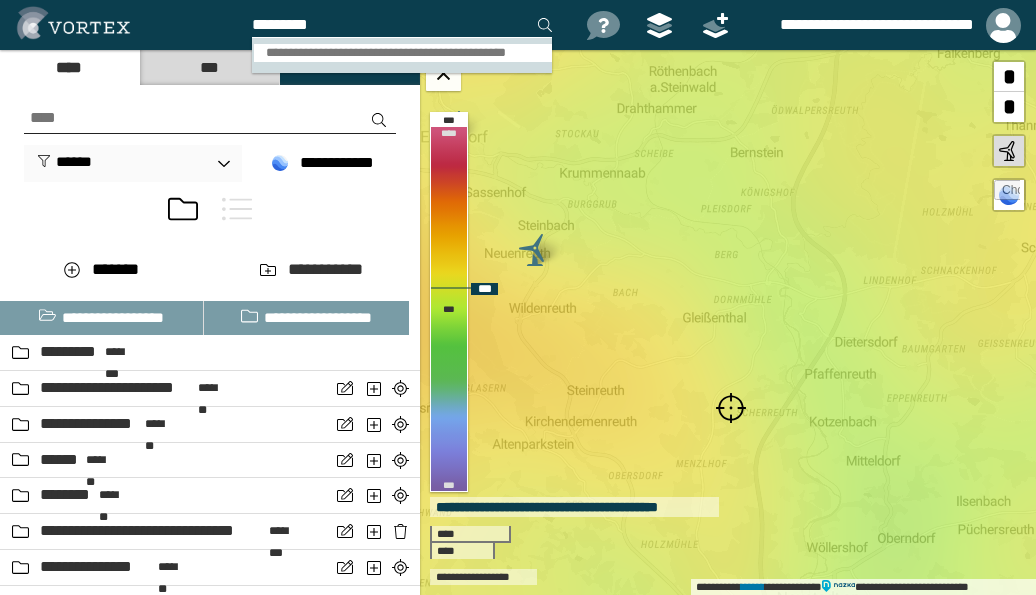 scroll, scrollTop: 0, scrollLeft: 0, axis: both 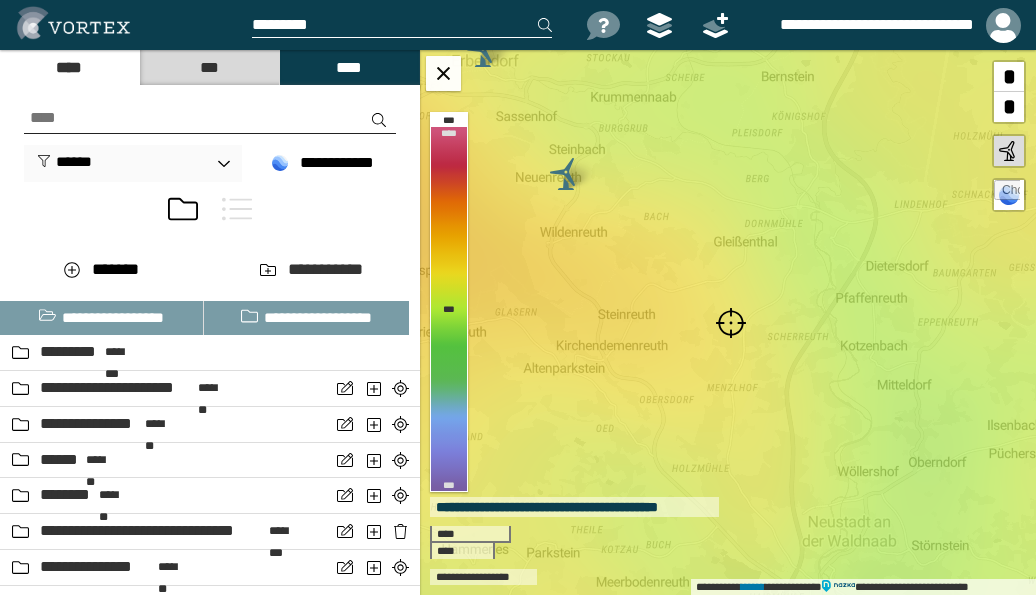 click at bounding box center [731, 323] 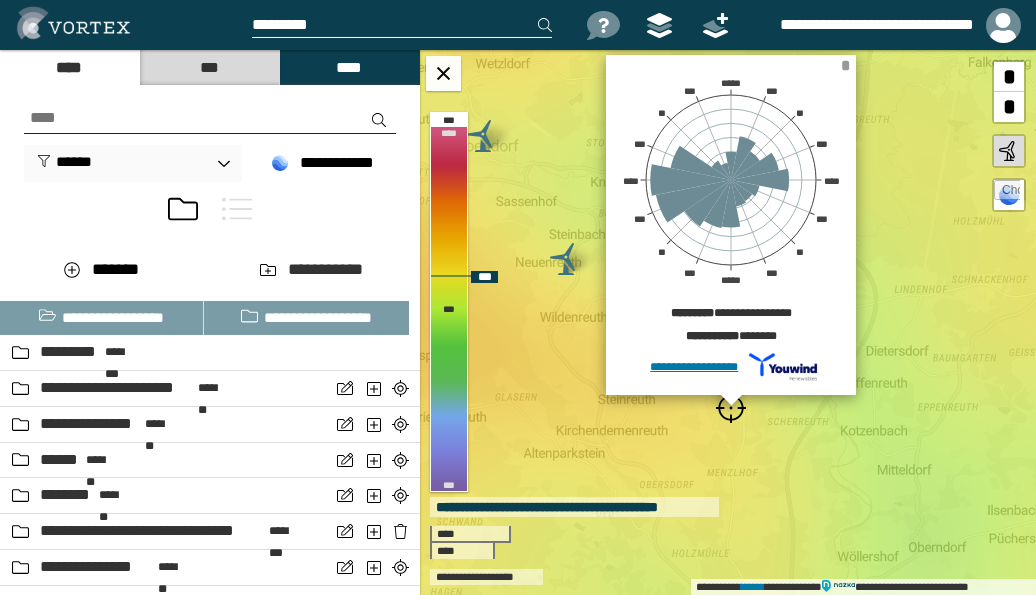 click on "*" at bounding box center (845, 65) 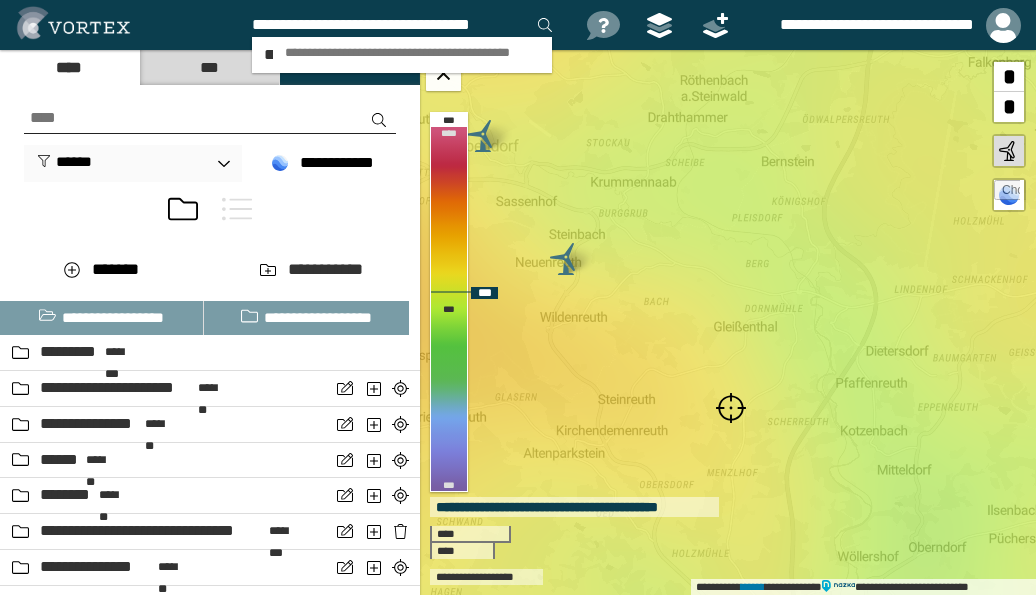scroll, scrollTop: 0, scrollLeft: 5, axis: horizontal 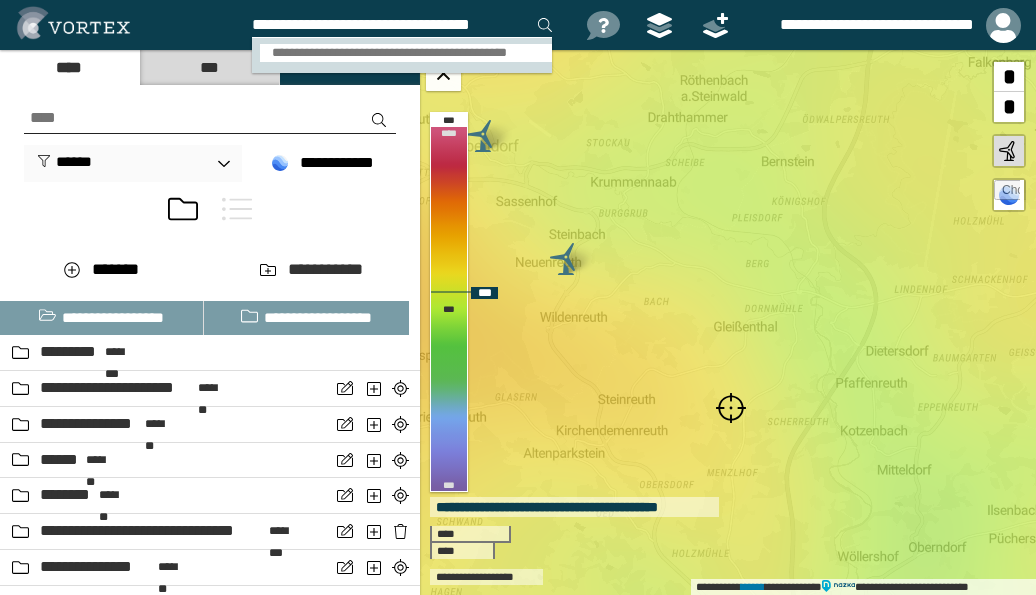 type on "**********" 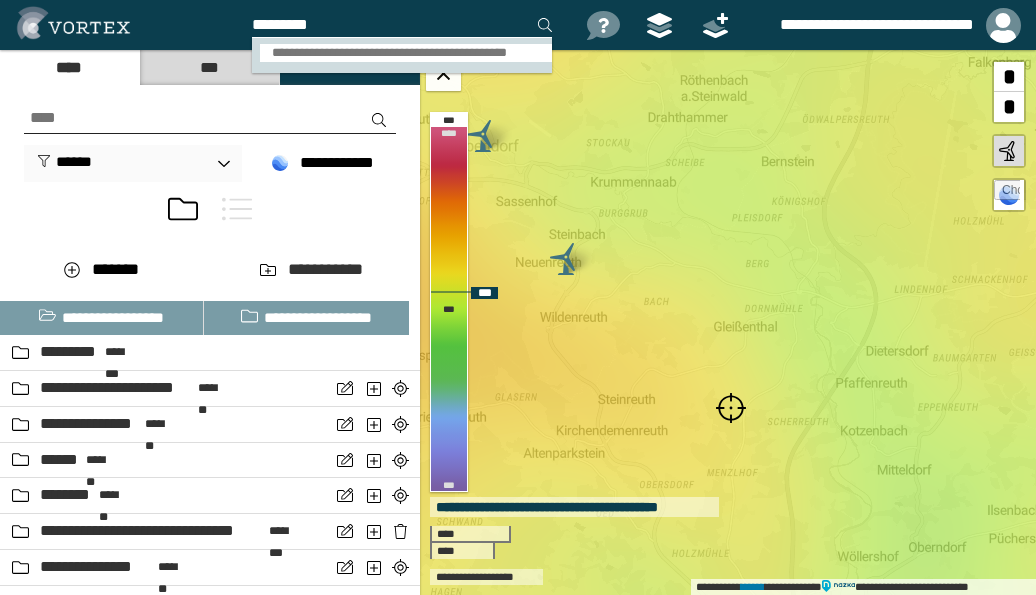 scroll, scrollTop: 0, scrollLeft: 0, axis: both 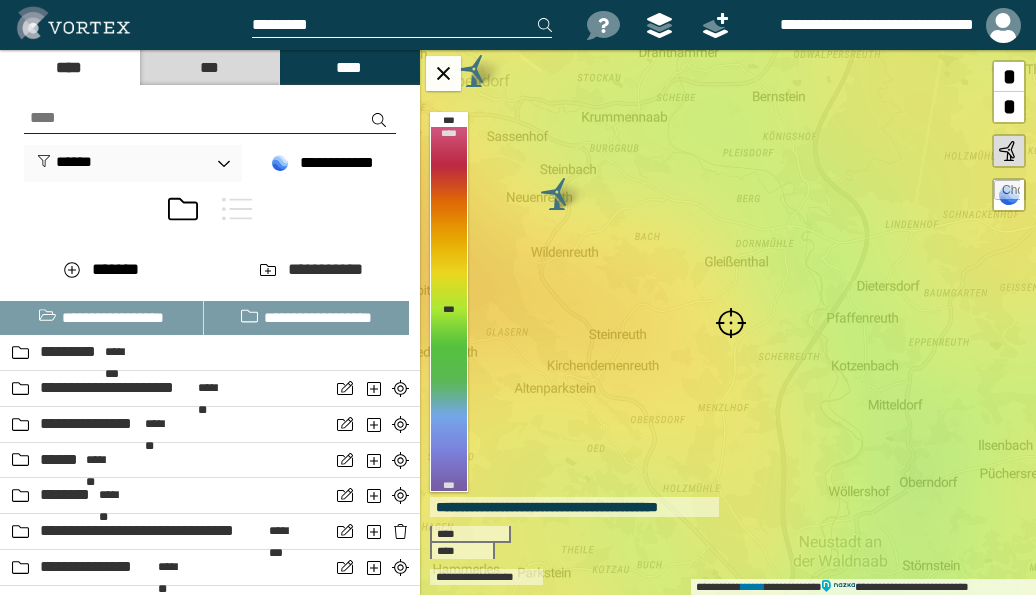 click at bounding box center (731, 323) 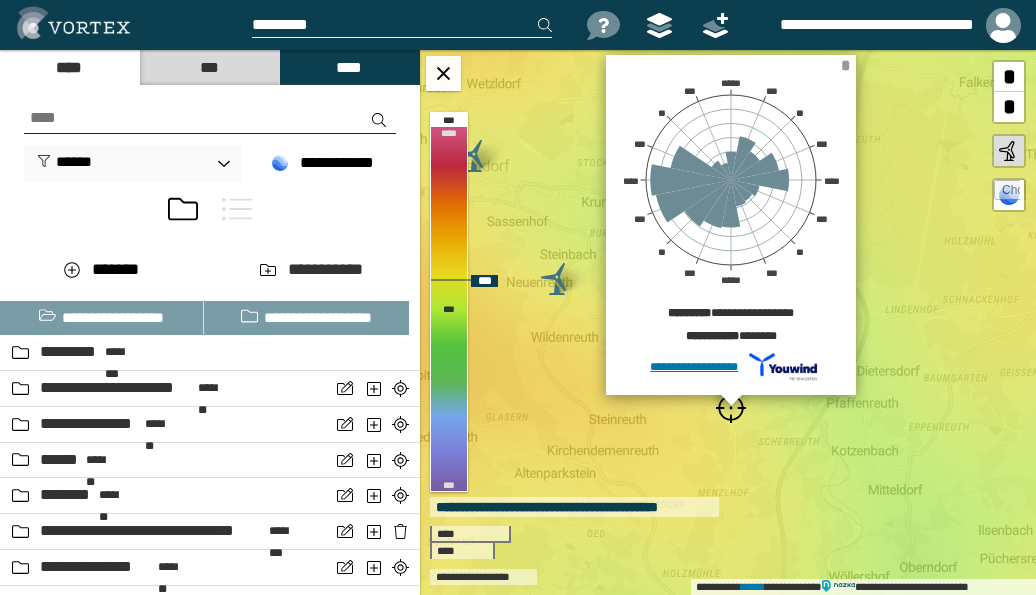click on "*" at bounding box center [845, 65] 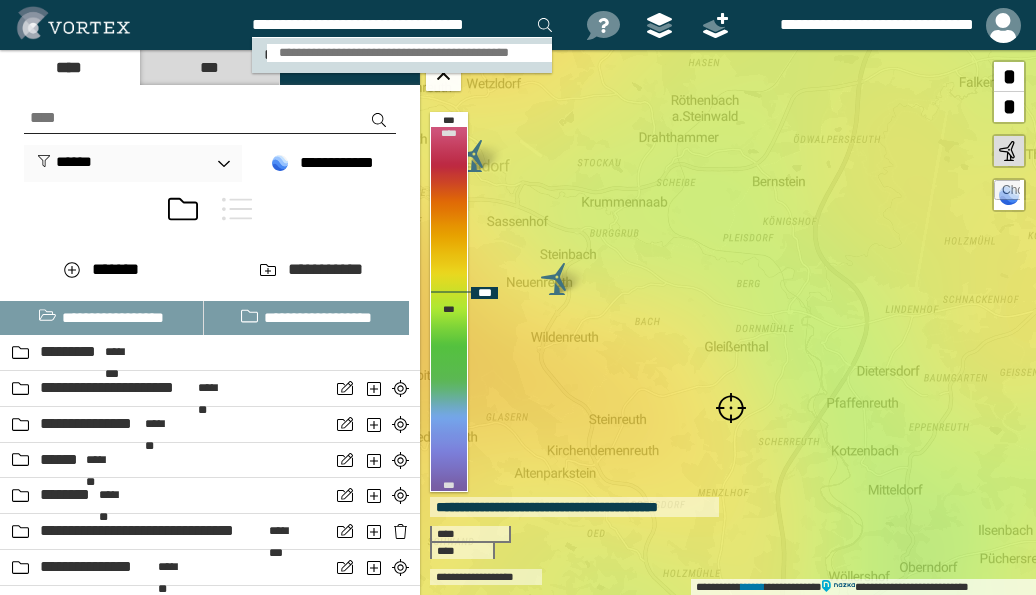 type on "**********" 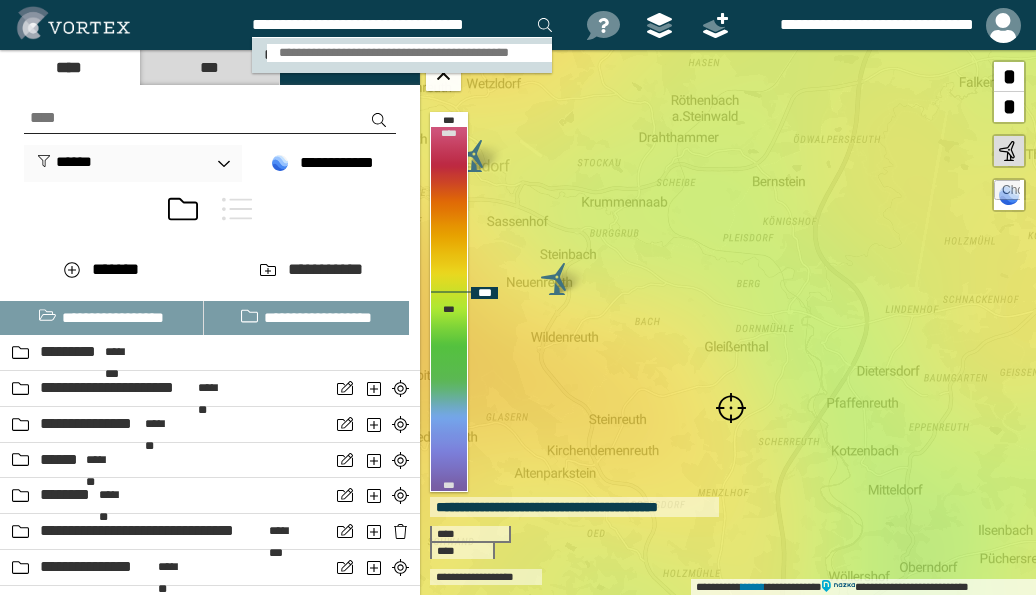 click on "**********" at bounding box center [410, 53] 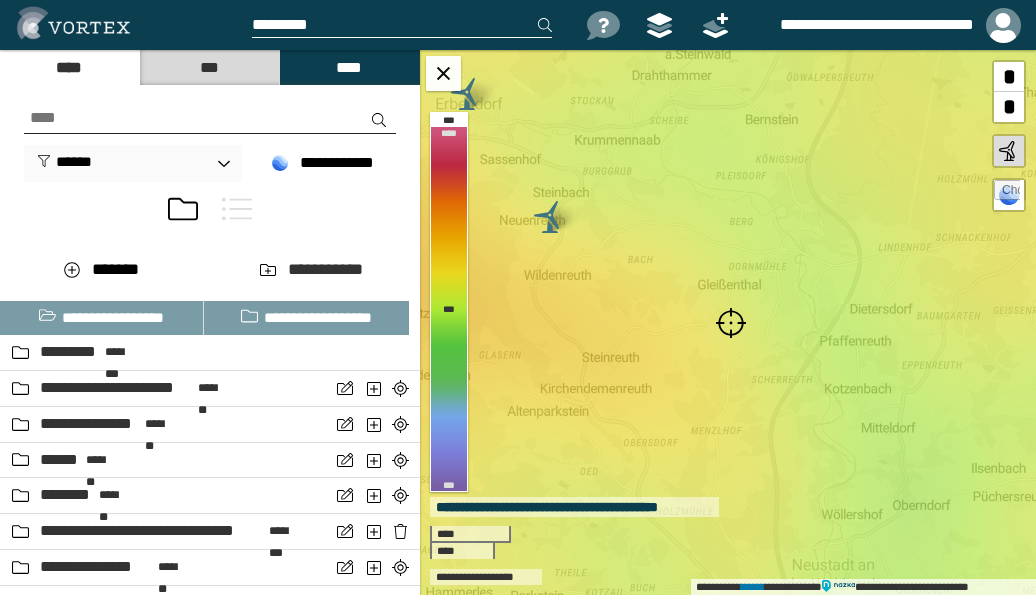 click at bounding box center (731, 323) 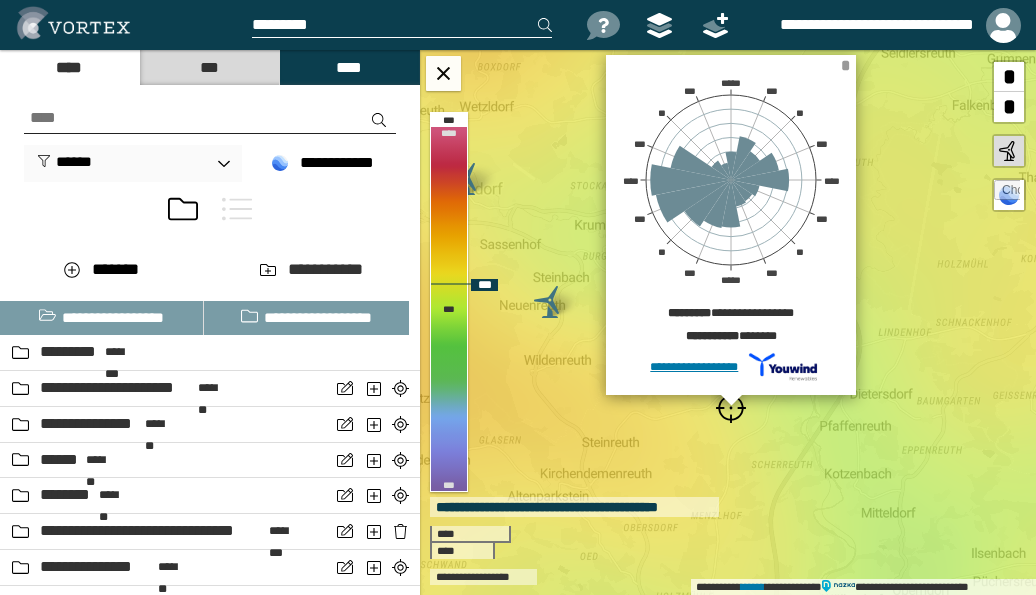 click on "*" at bounding box center (845, 65) 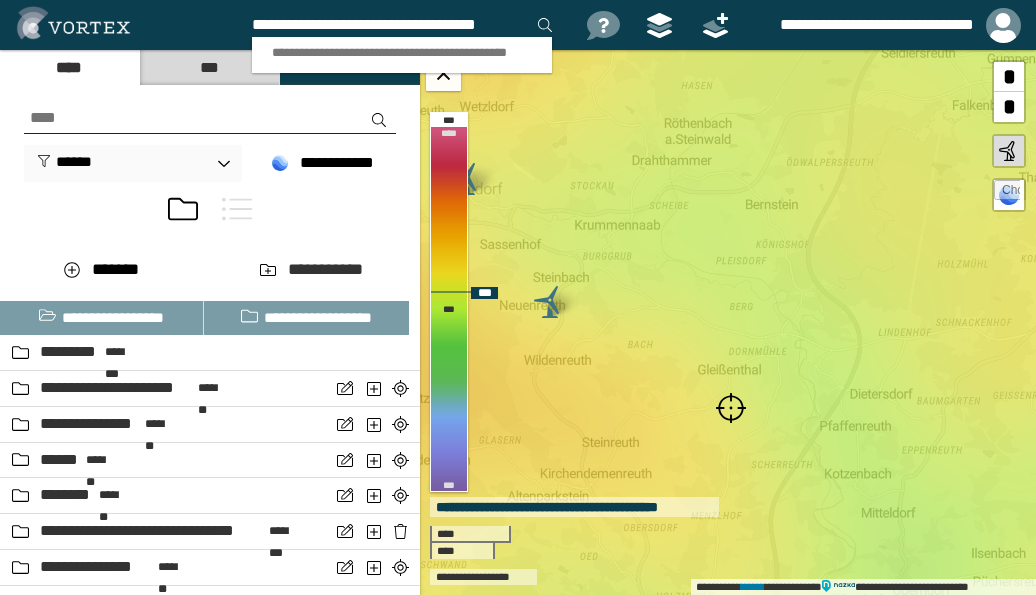 scroll, scrollTop: 0, scrollLeft: 13, axis: horizontal 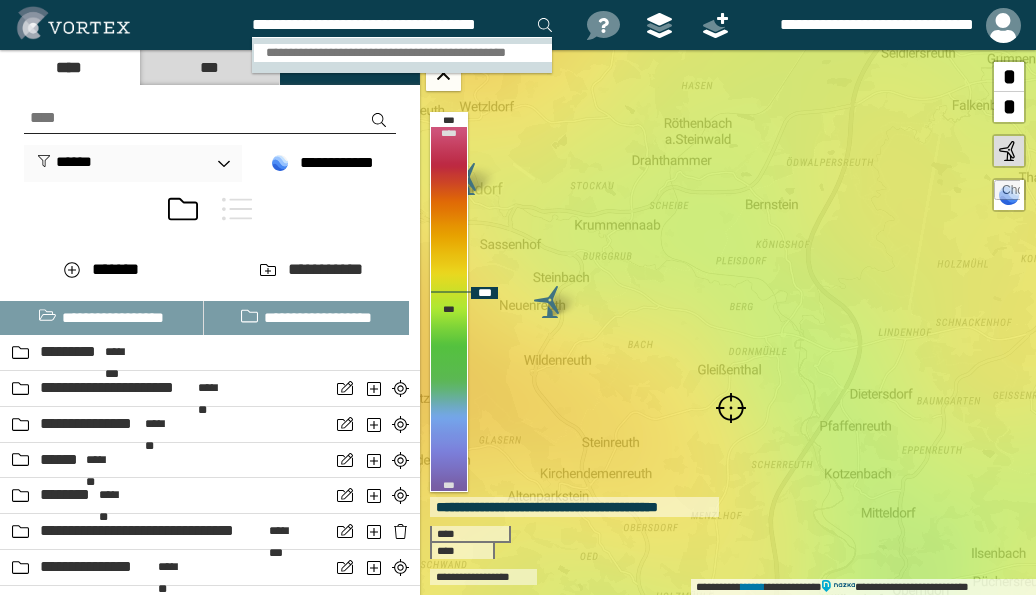 type on "**********" 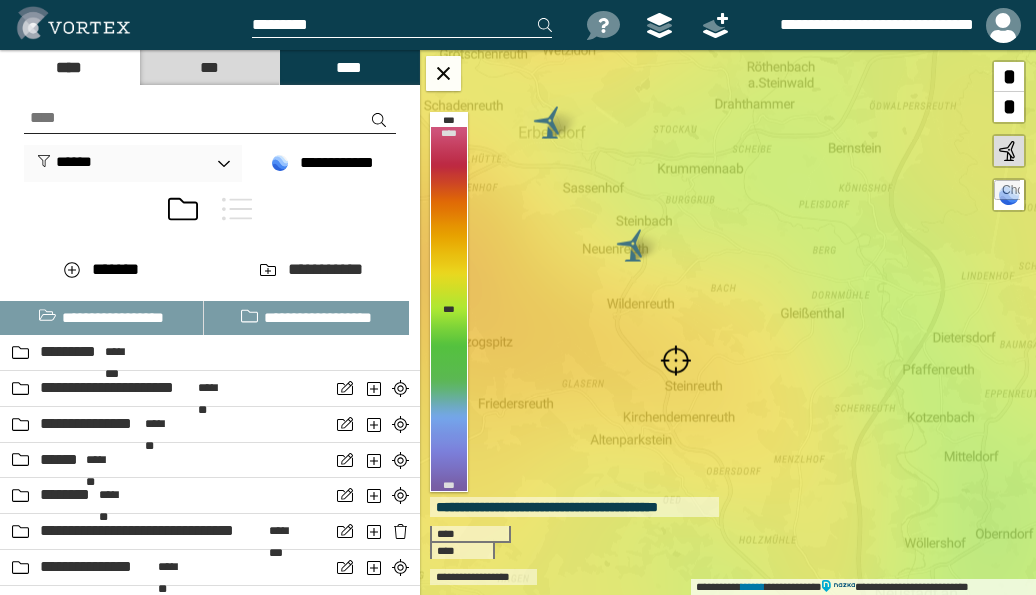 scroll, scrollTop: 0, scrollLeft: 0, axis: both 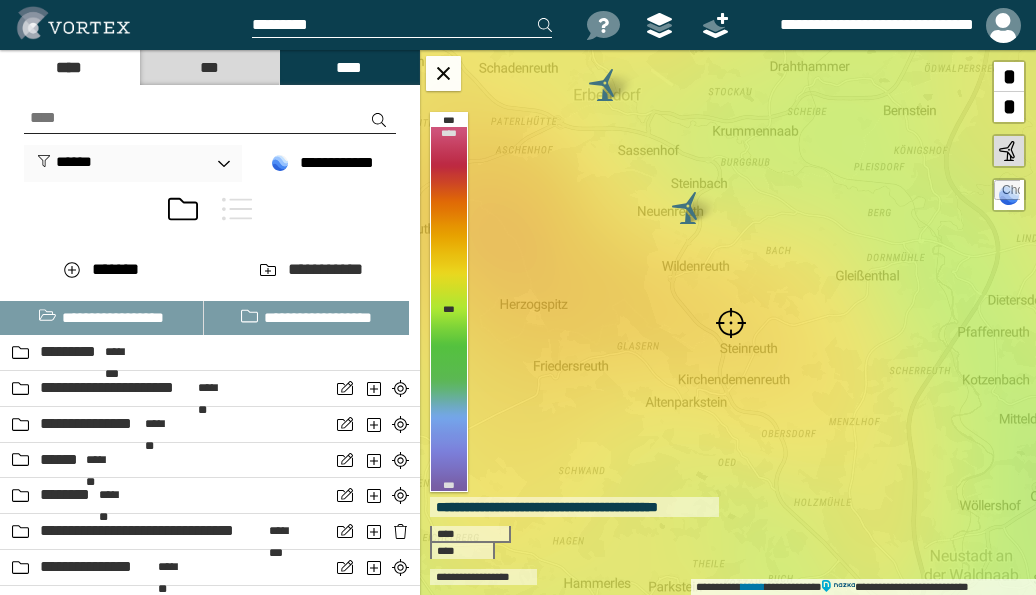 click at bounding box center [731, 323] 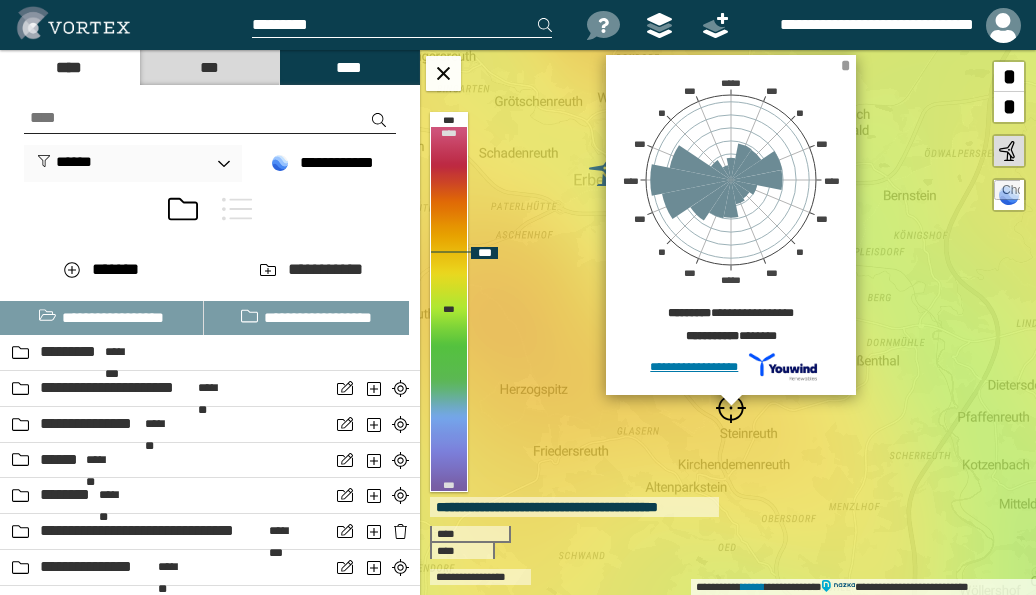 click on "*" at bounding box center (845, 65) 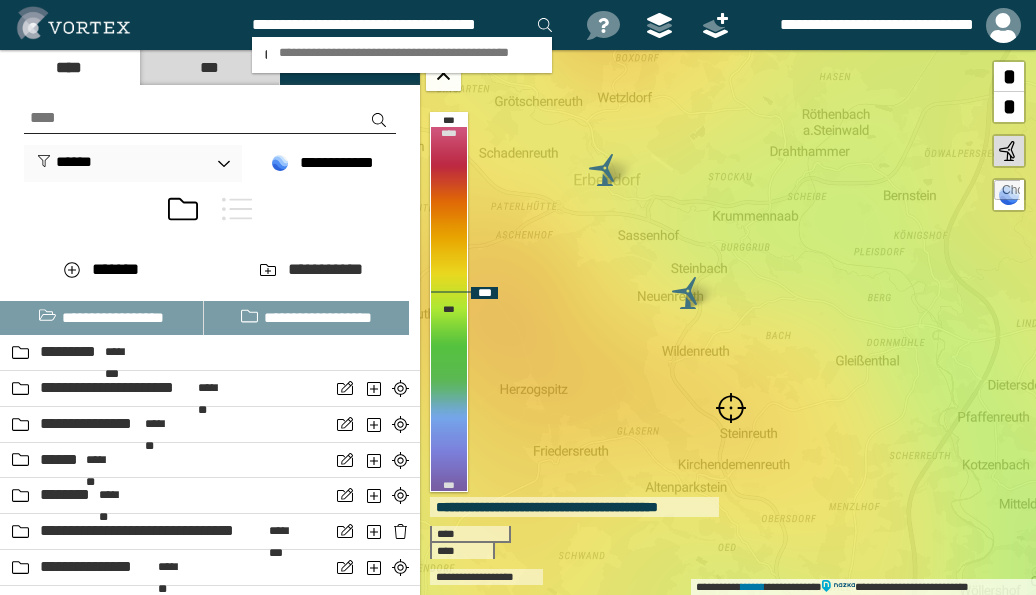 scroll, scrollTop: 0, scrollLeft: 13, axis: horizontal 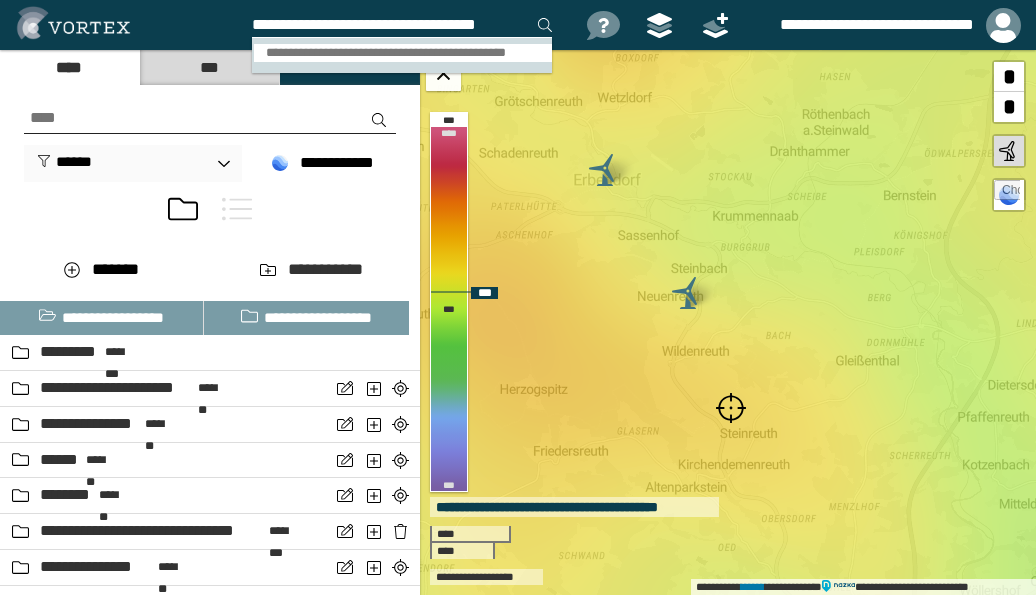 type on "**********" 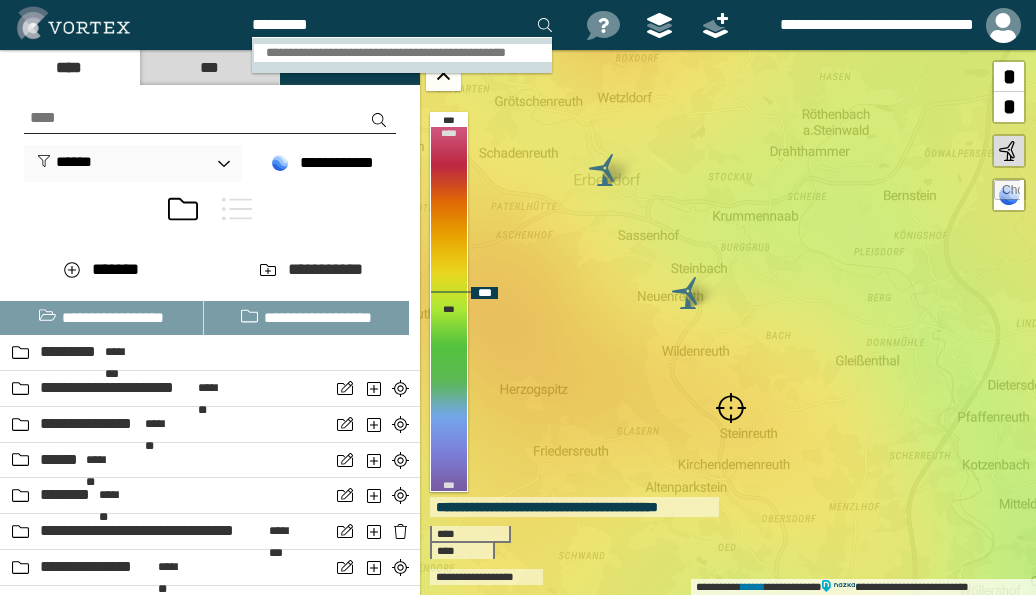 scroll, scrollTop: 0, scrollLeft: 0, axis: both 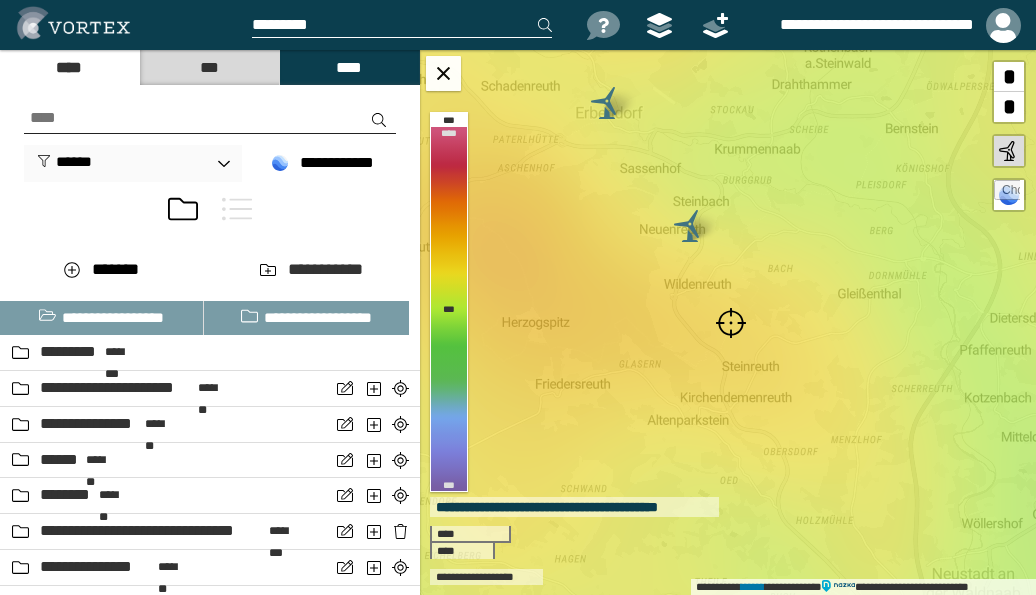 click at bounding box center [731, 323] 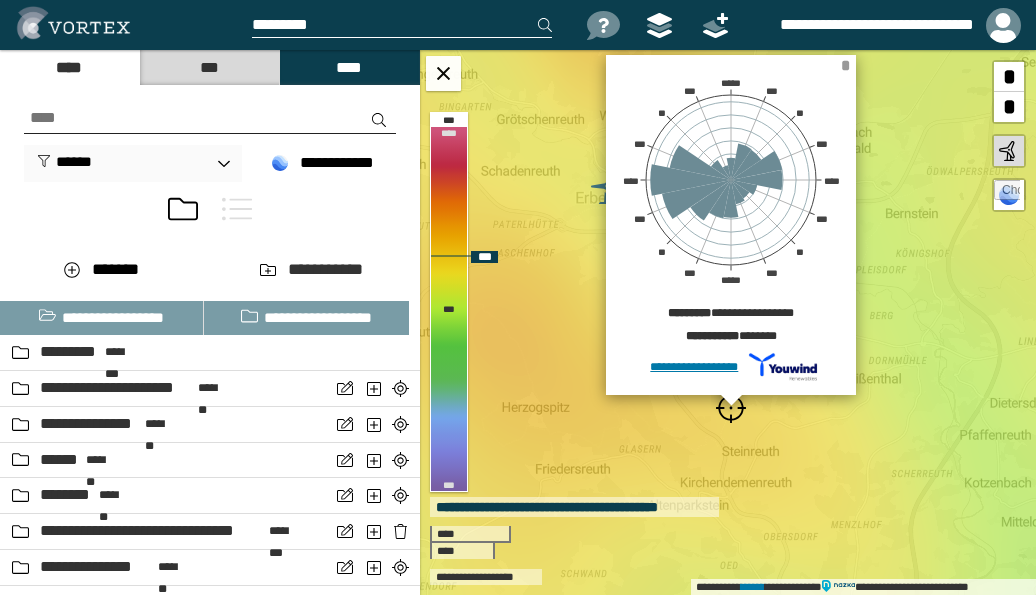 click on "*" at bounding box center [845, 65] 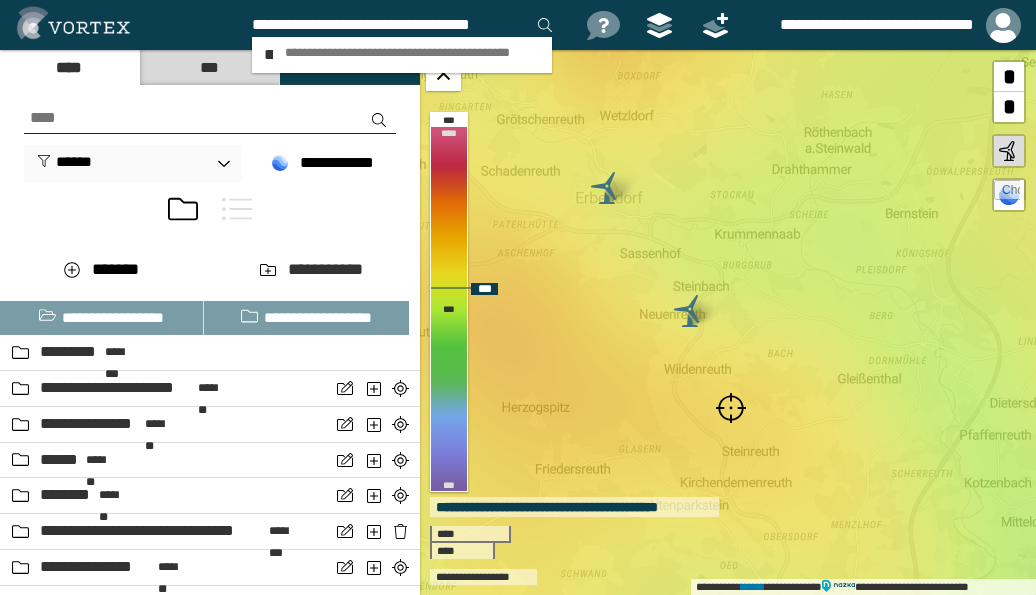 scroll, scrollTop: 0, scrollLeft: 5, axis: horizontal 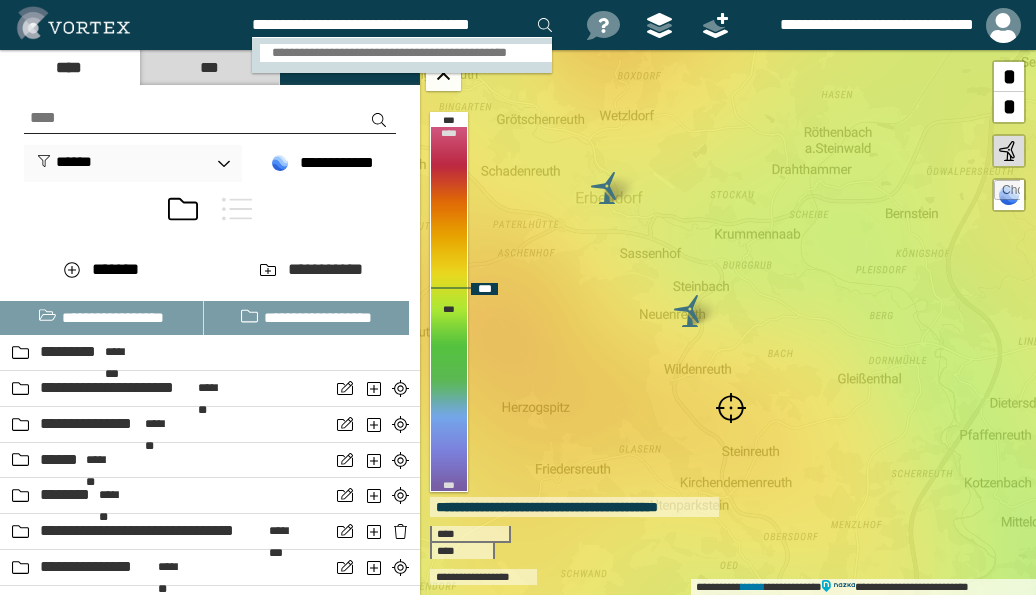 type on "**********" 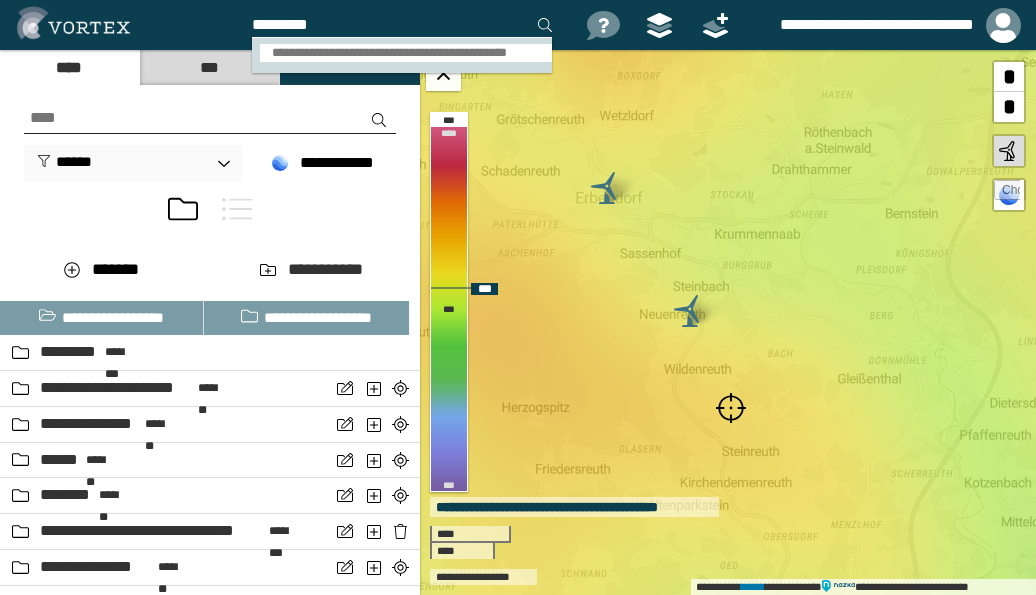 scroll, scrollTop: 0, scrollLeft: 0, axis: both 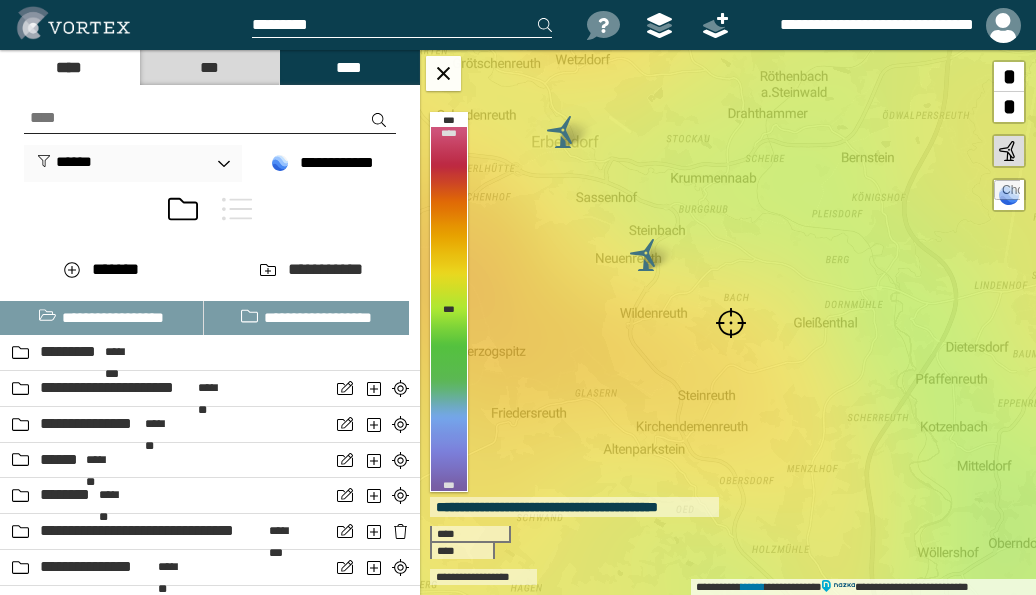 click at bounding box center [731, 323] 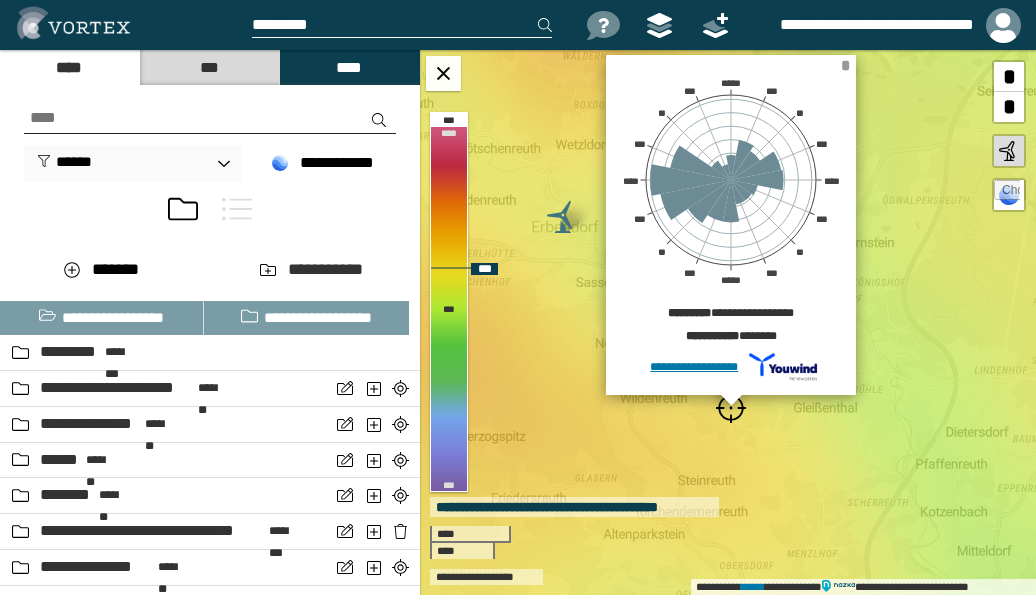 click on "*" at bounding box center [845, 65] 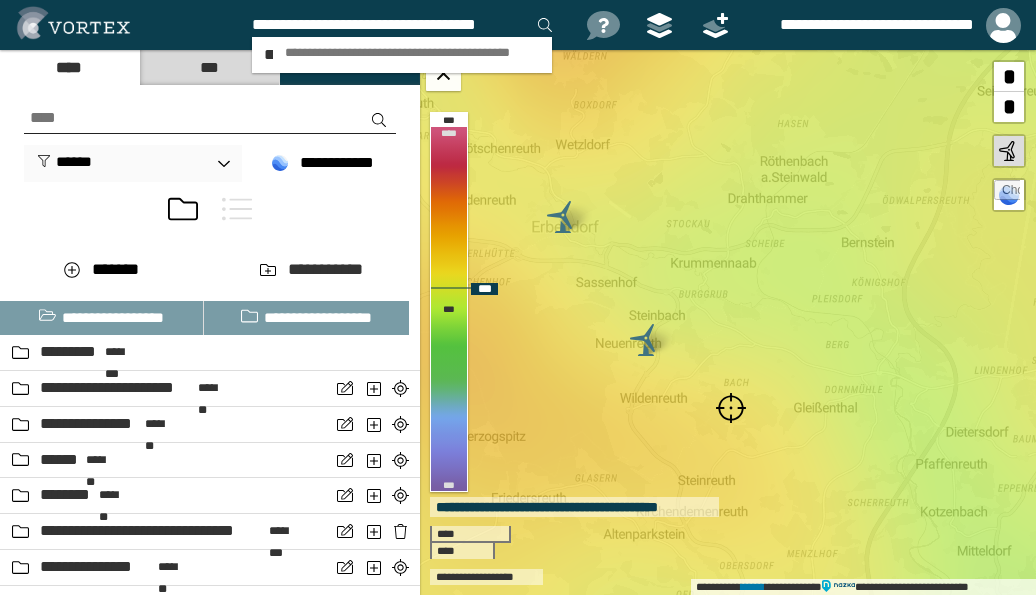 scroll, scrollTop: 0, scrollLeft: 13, axis: horizontal 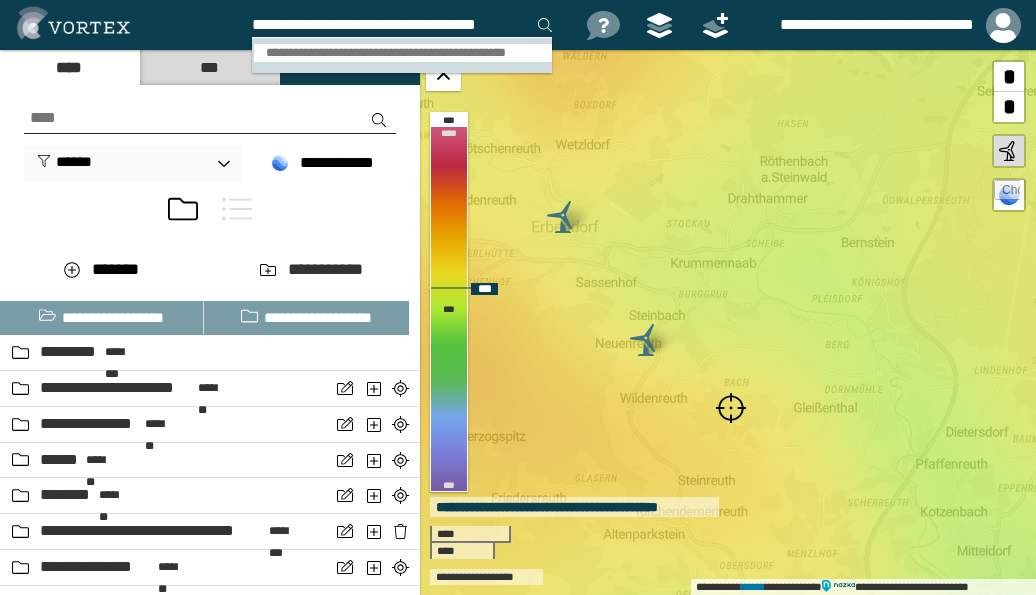 type on "**********" 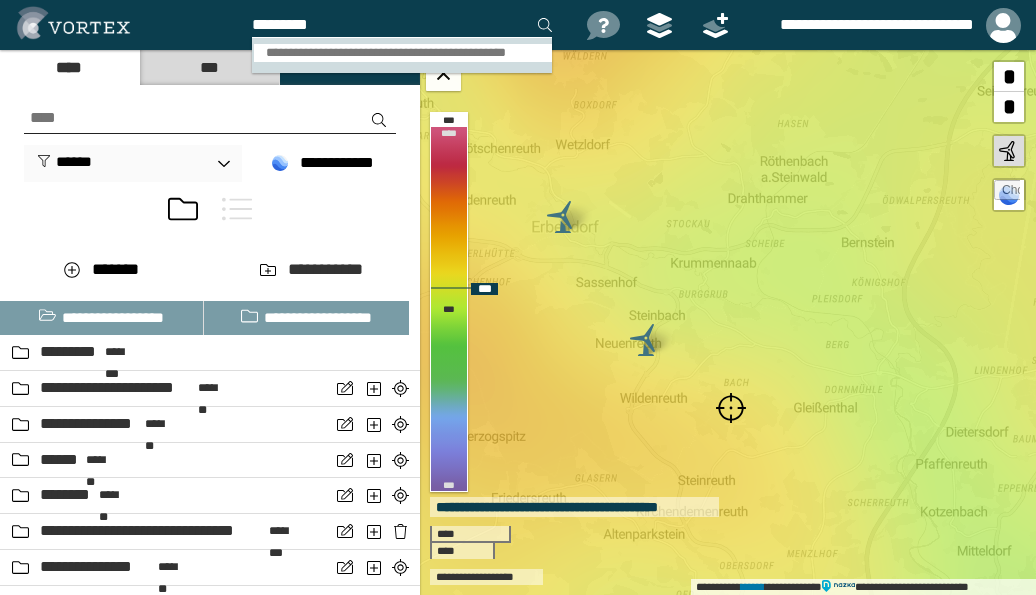 scroll, scrollTop: 0, scrollLeft: 0, axis: both 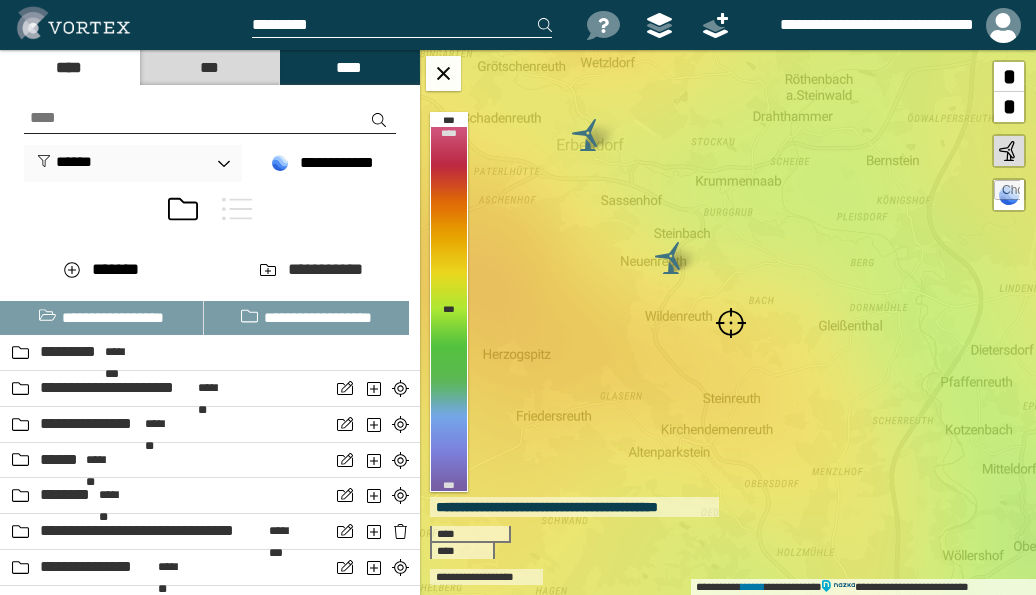 click at bounding box center (731, 323) 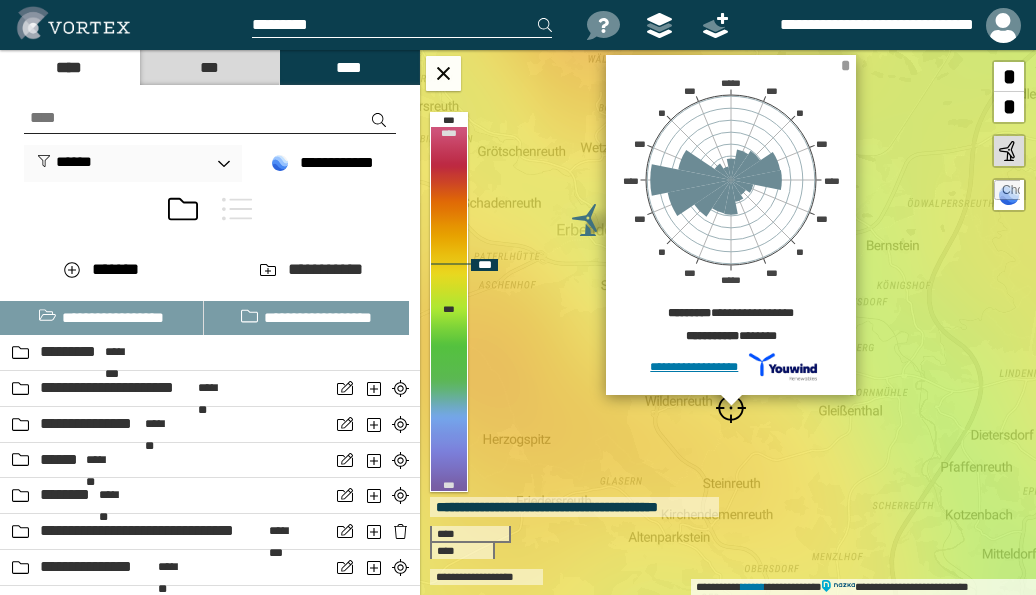 click on "*" at bounding box center [845, 65] 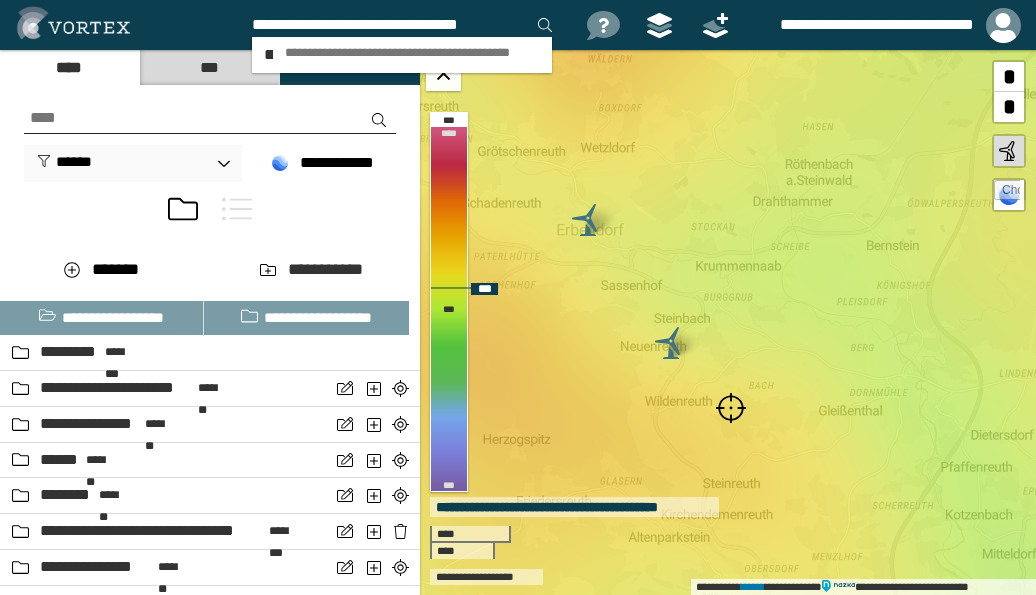 type on "**********" 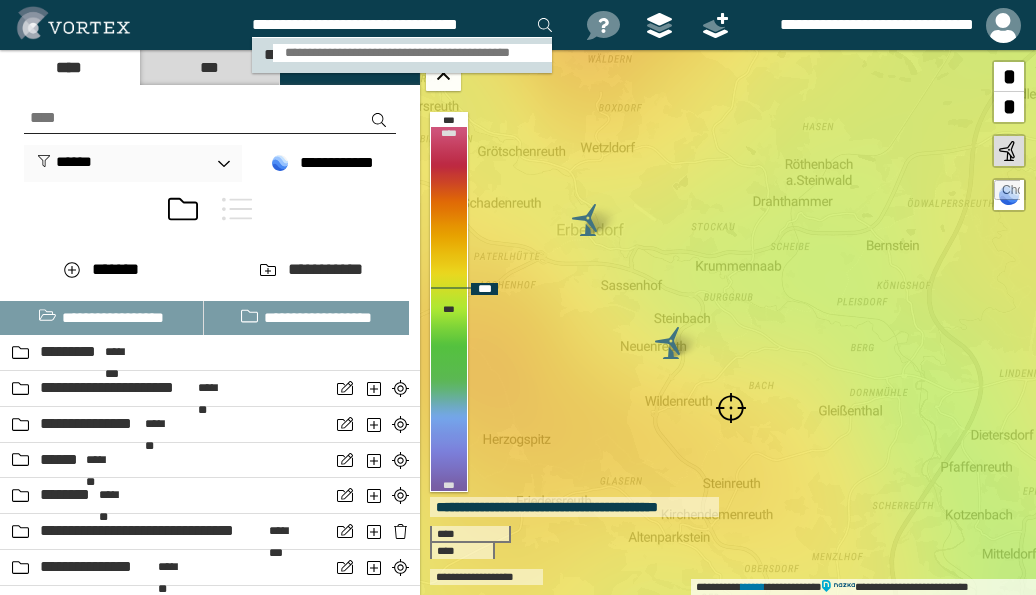 click on "**********" at bounding box center (412, 53) 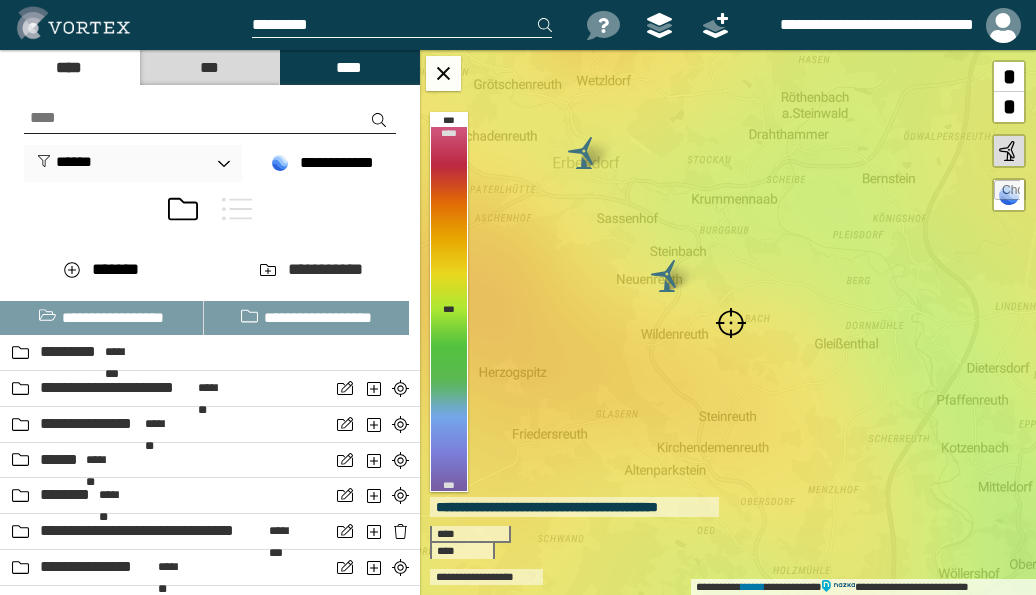 click at bounding box center [731, 323] 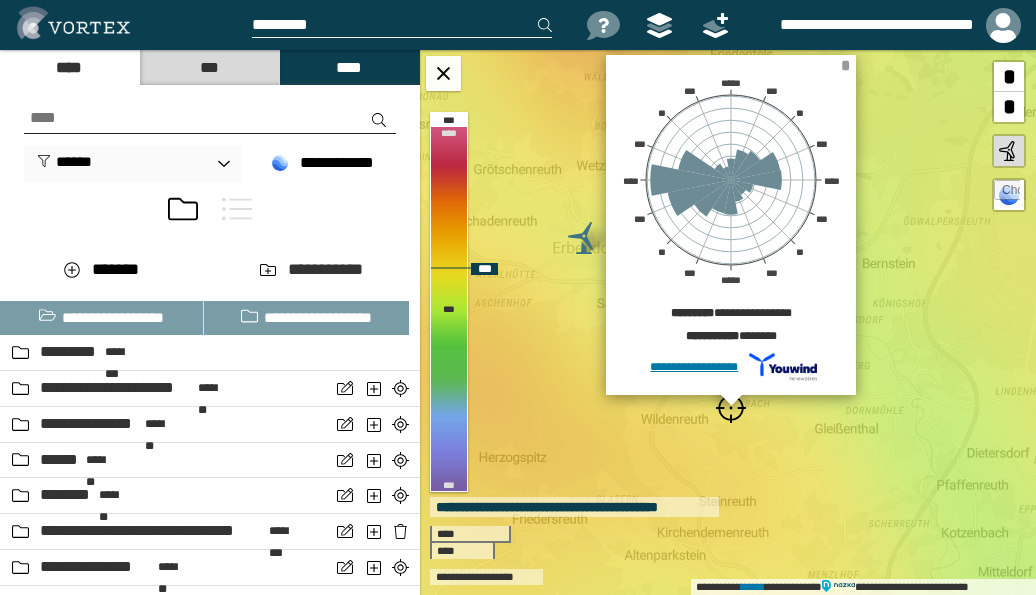 click on "*" at bounding box center (845, 65) 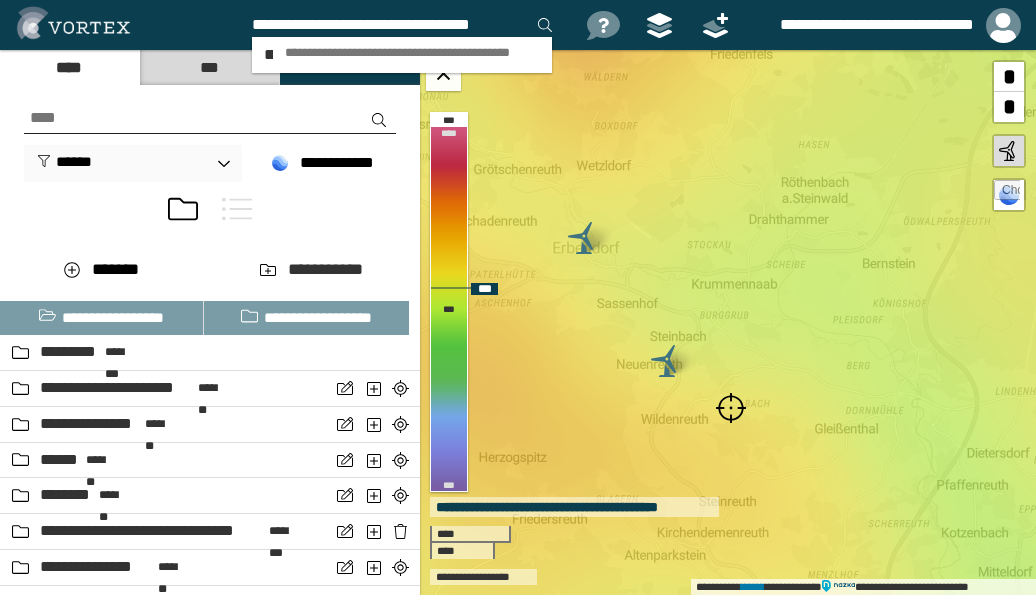 scroll, scrollTop: 0, scrollLeft: 5, axis: horizontal 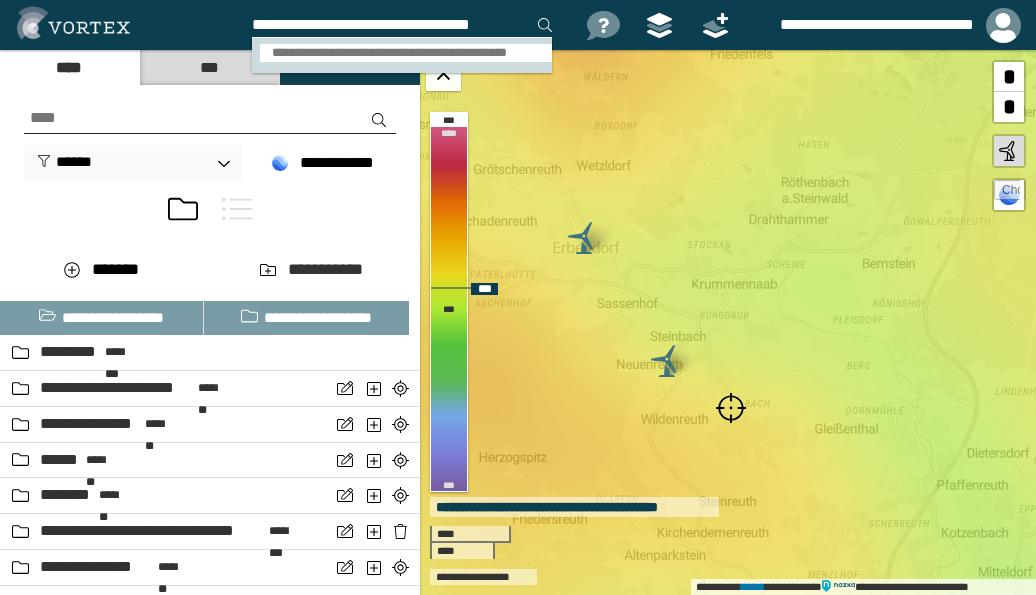 type on "**********" 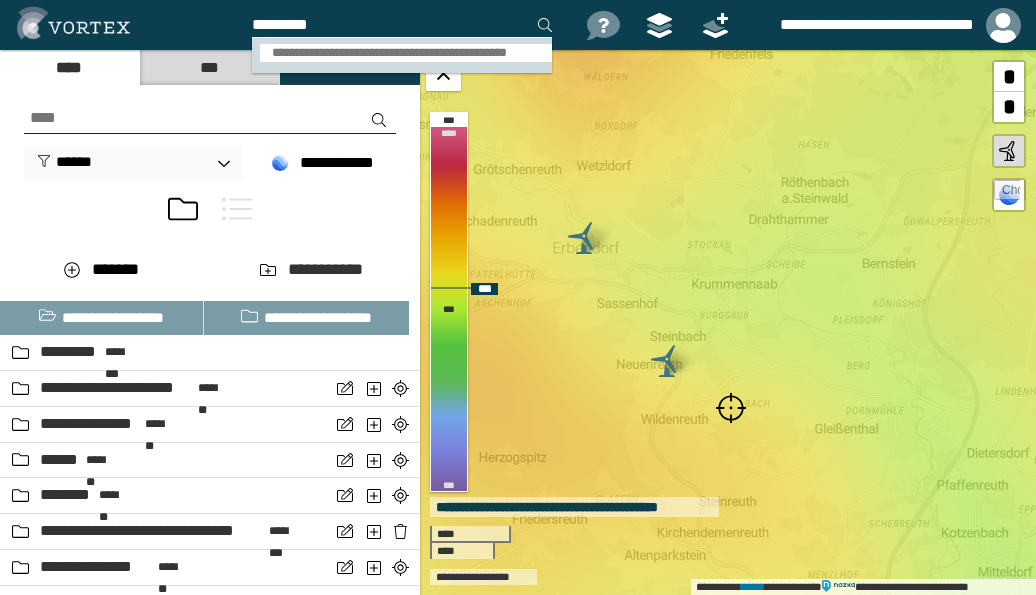 scroll, scrollTop: 0, scrollLeft: 0, axis: both 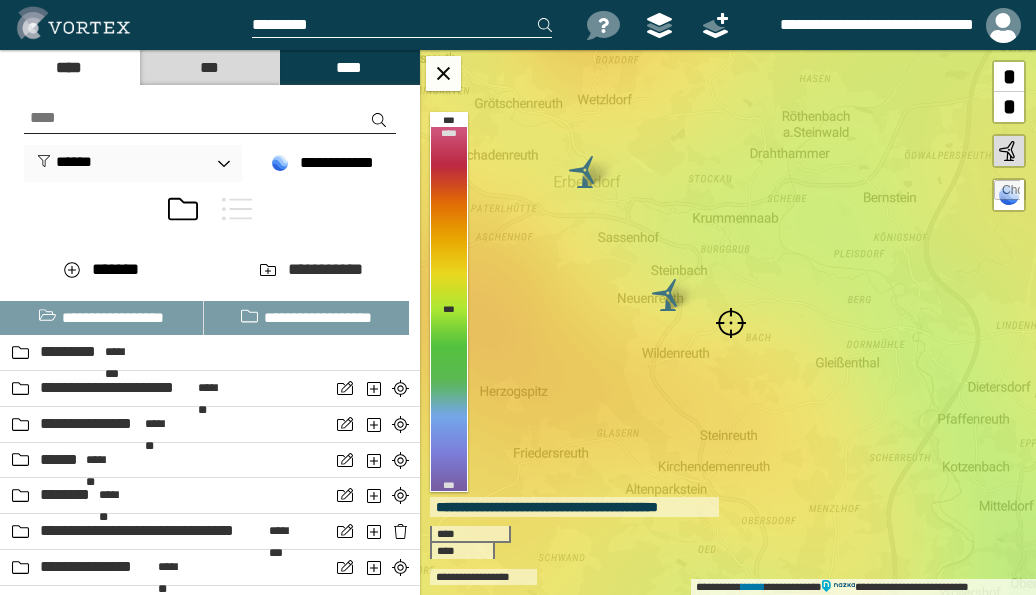 click at bounding box center [731, 323] 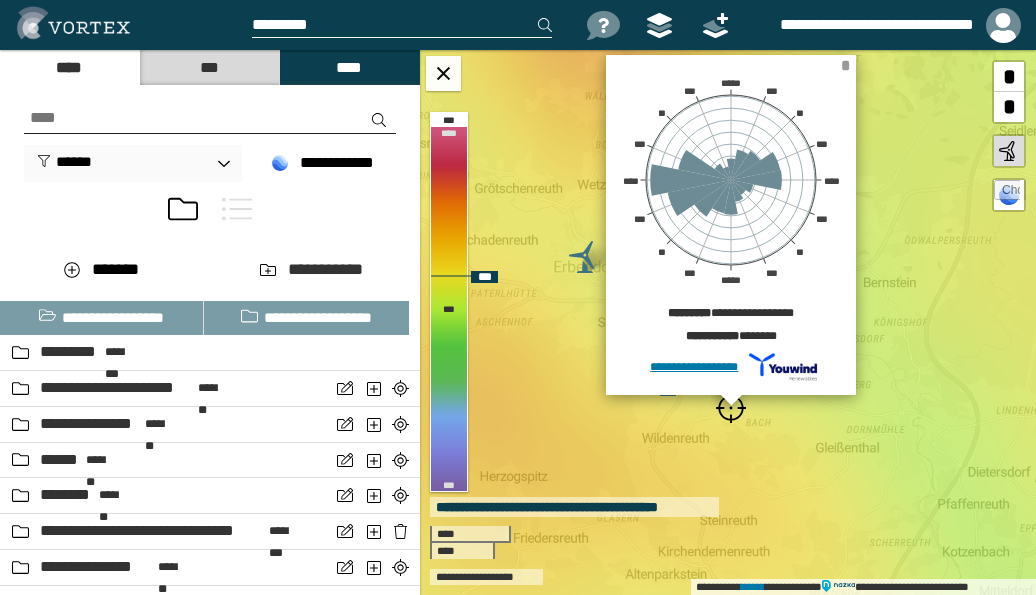 click on "*" at bounding box center (845, 65) 